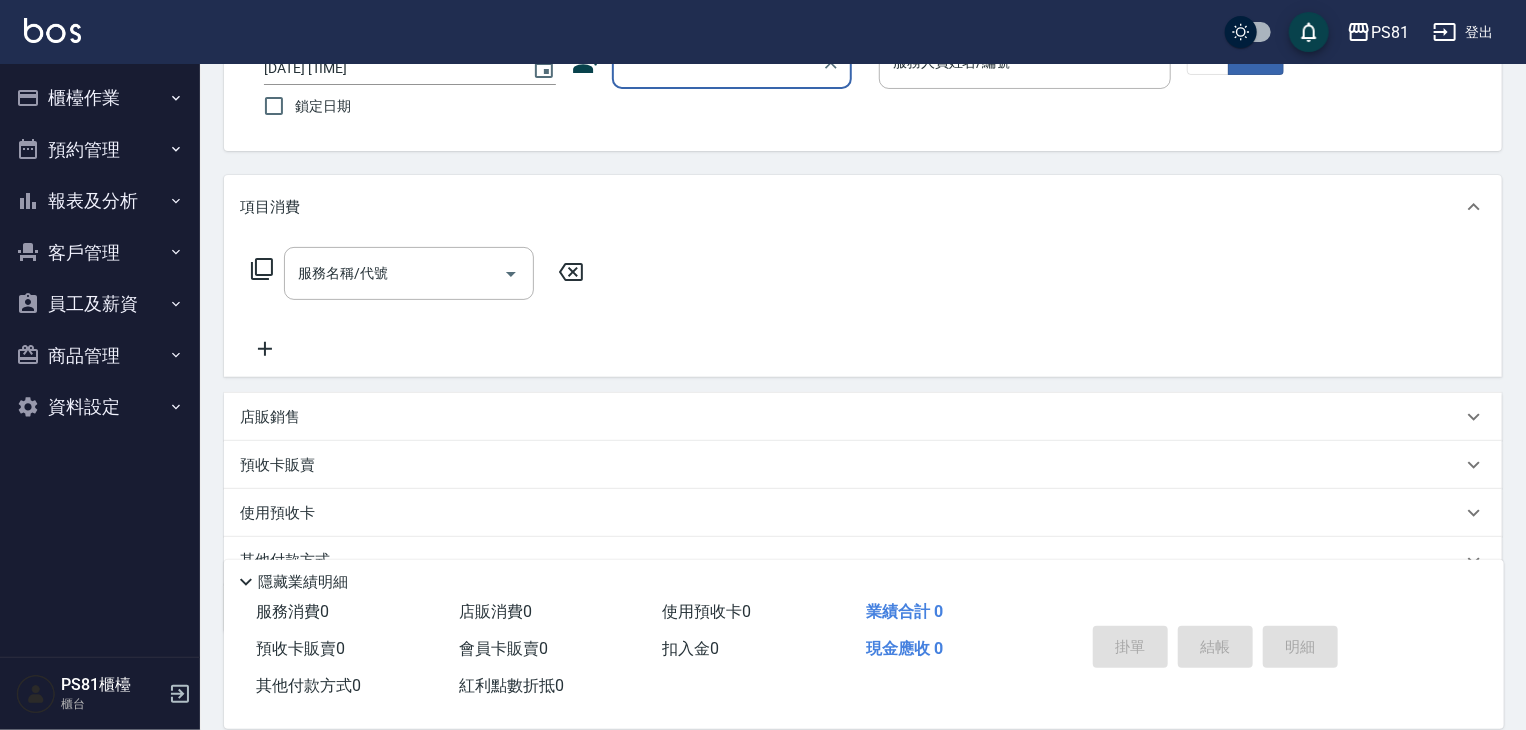 scroll, scrollTop: 200, scrollLeft: 0, axis: vertical 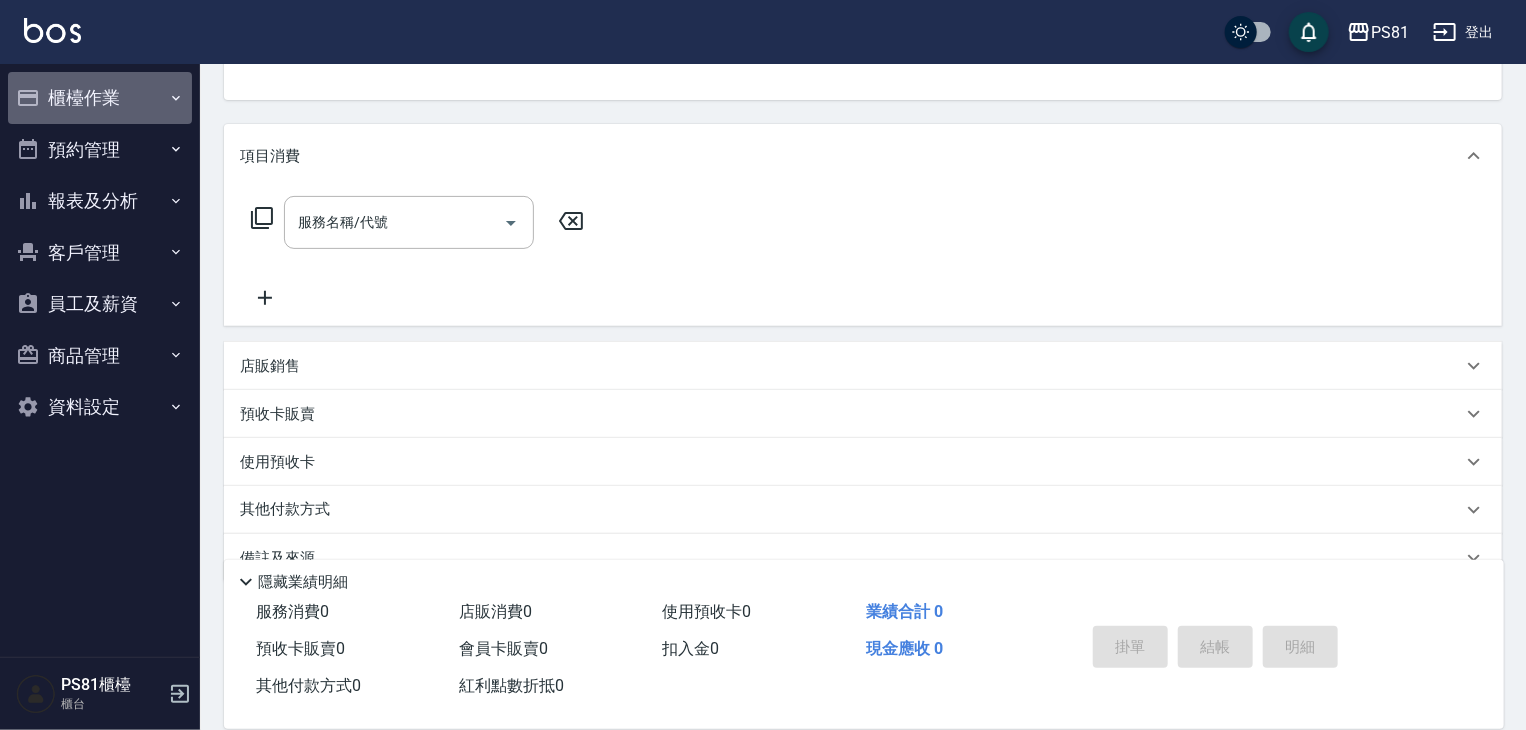 click on "櫃檯作業" at bounding box center (100, 98) 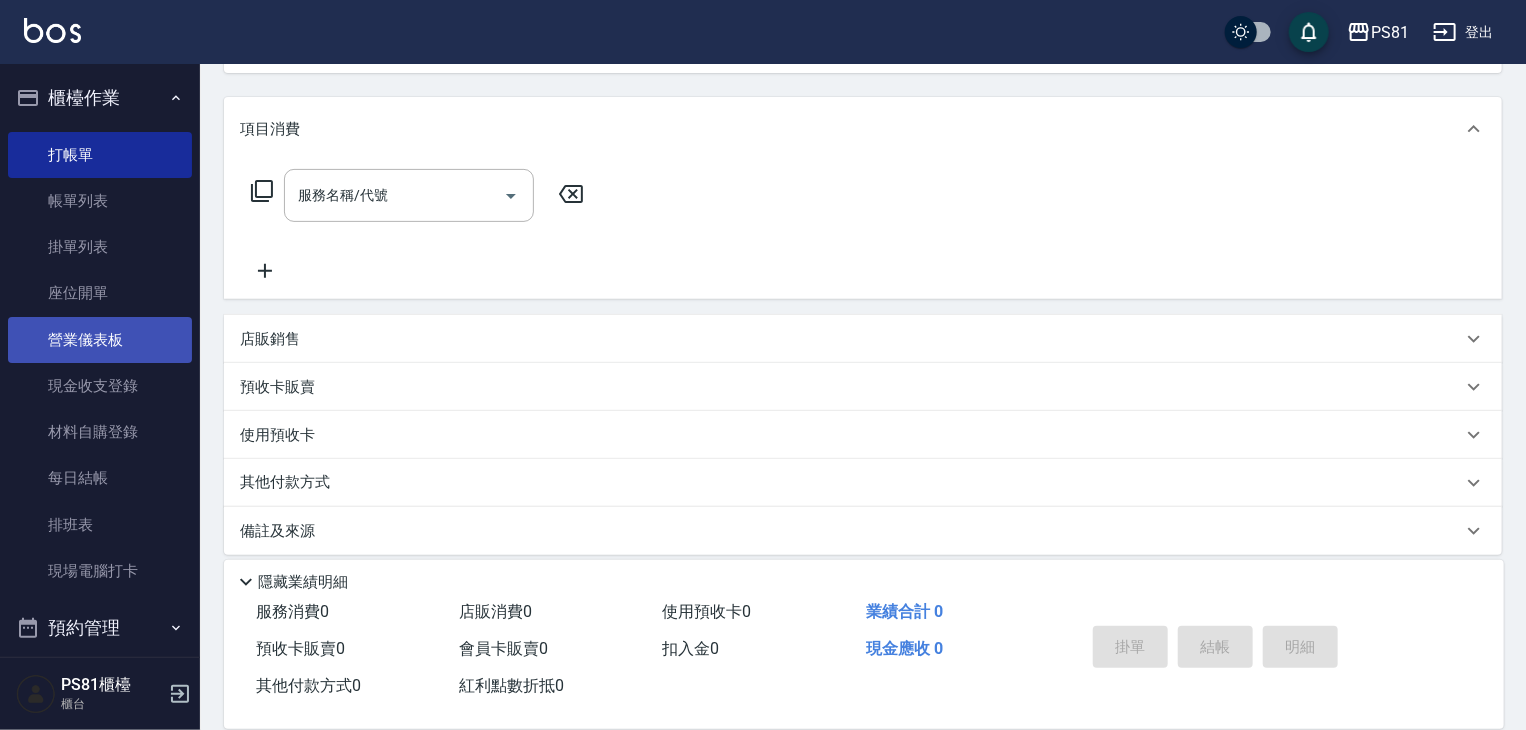 scroll, scrollTop: 242, scrollLeft: 0, axis: vertical 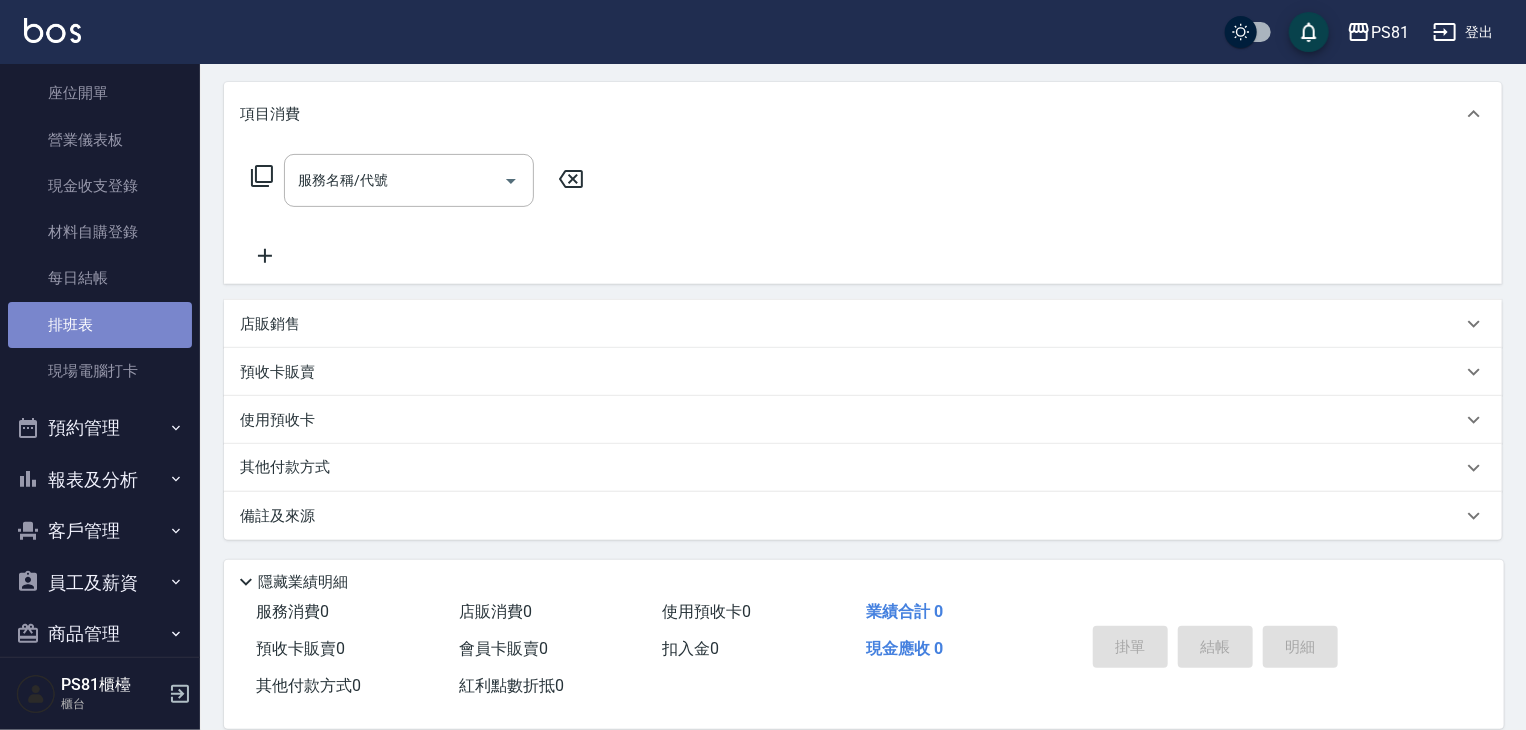 click on "排班表" at bounding box center (100, 325) 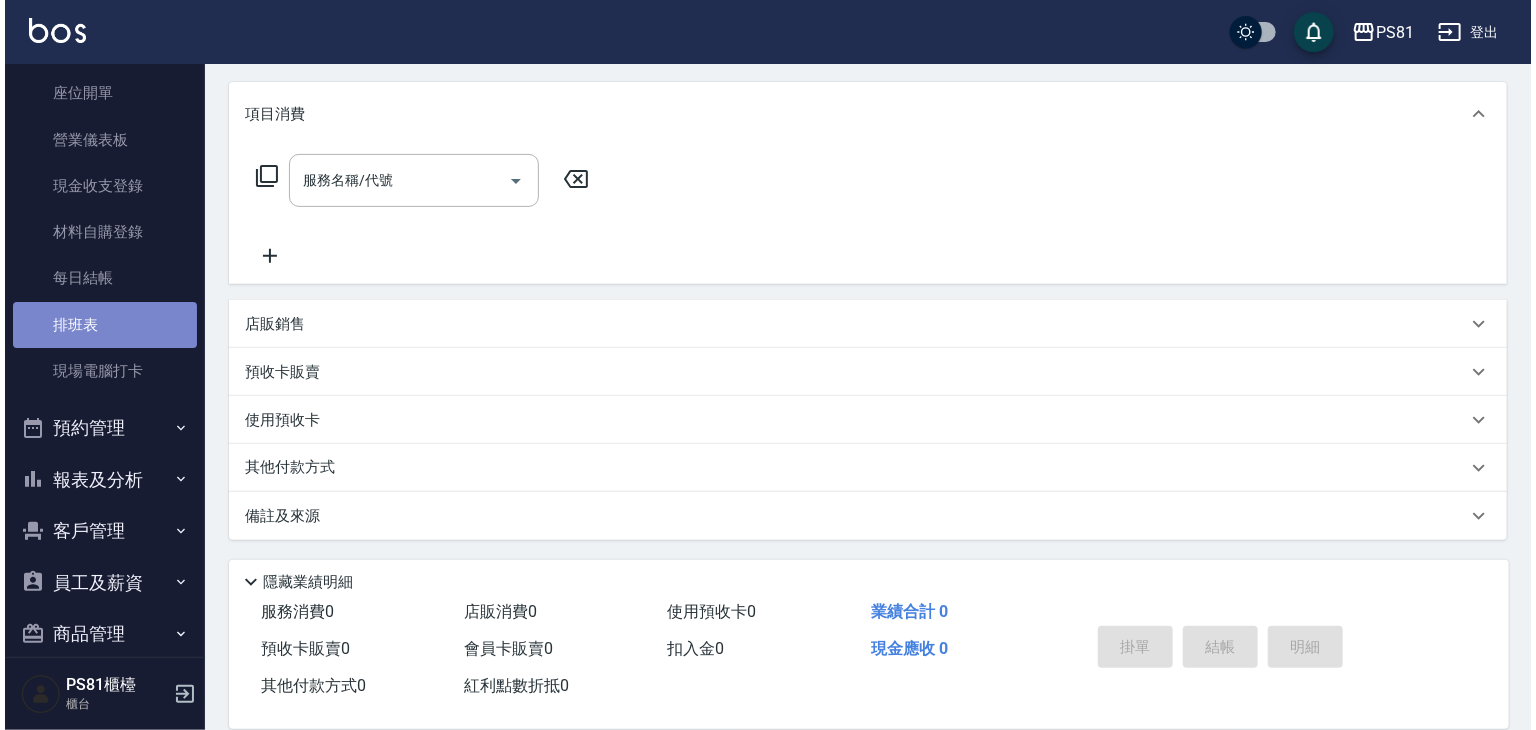 scroll, scrollTop: 0, scrollLeft: 0, axis: both 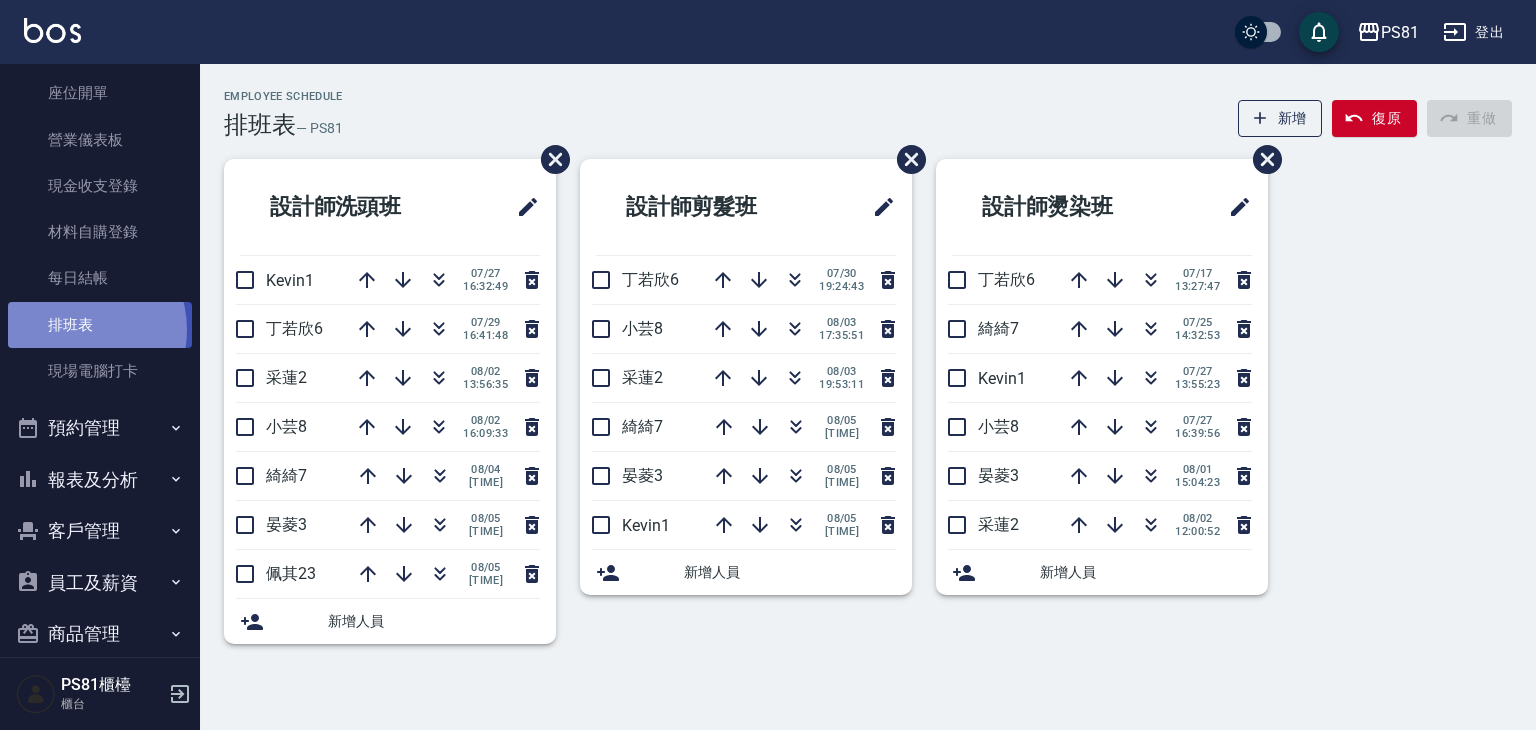 click on "排班表" at bounding box center [100, 325] 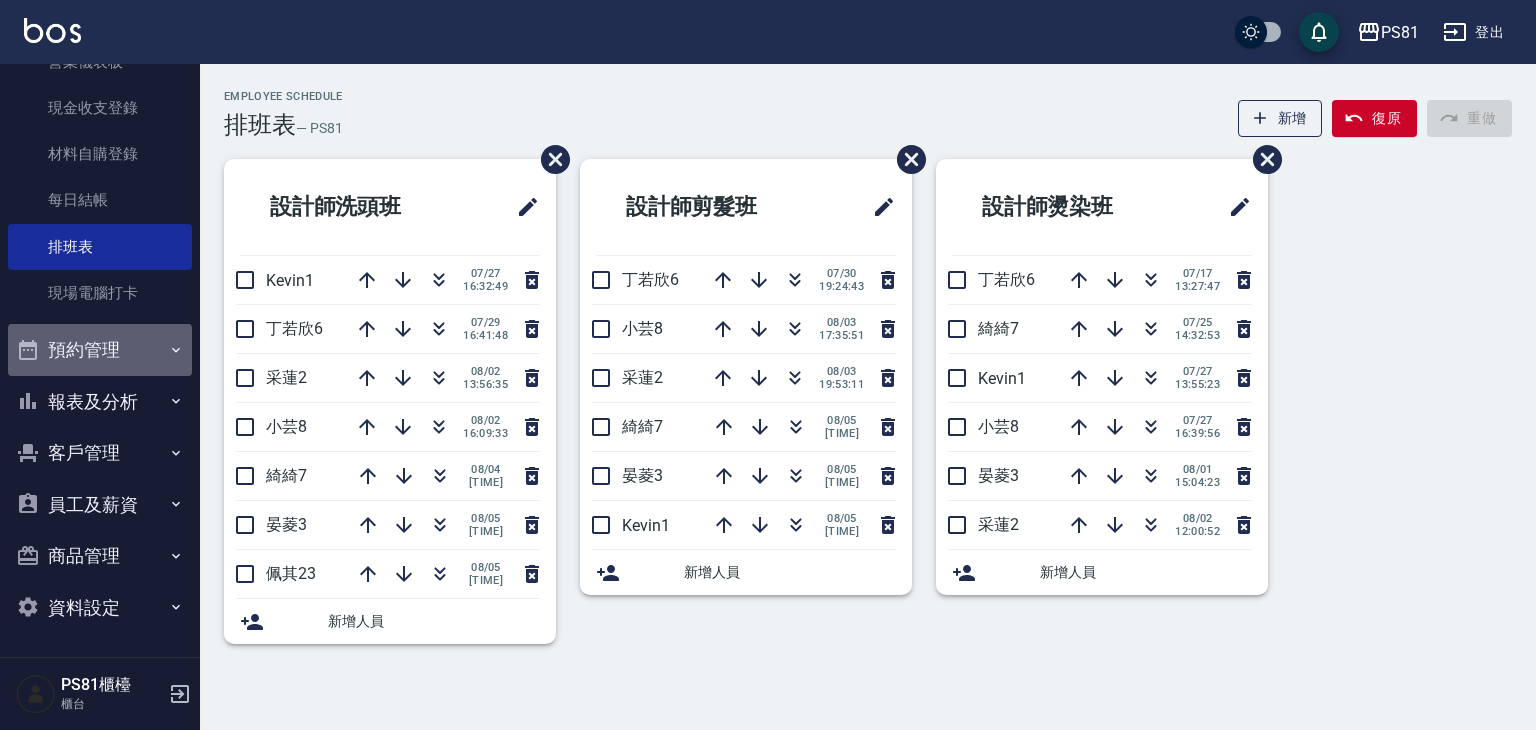 click on "預約管理" at bounding box center (100, 350) 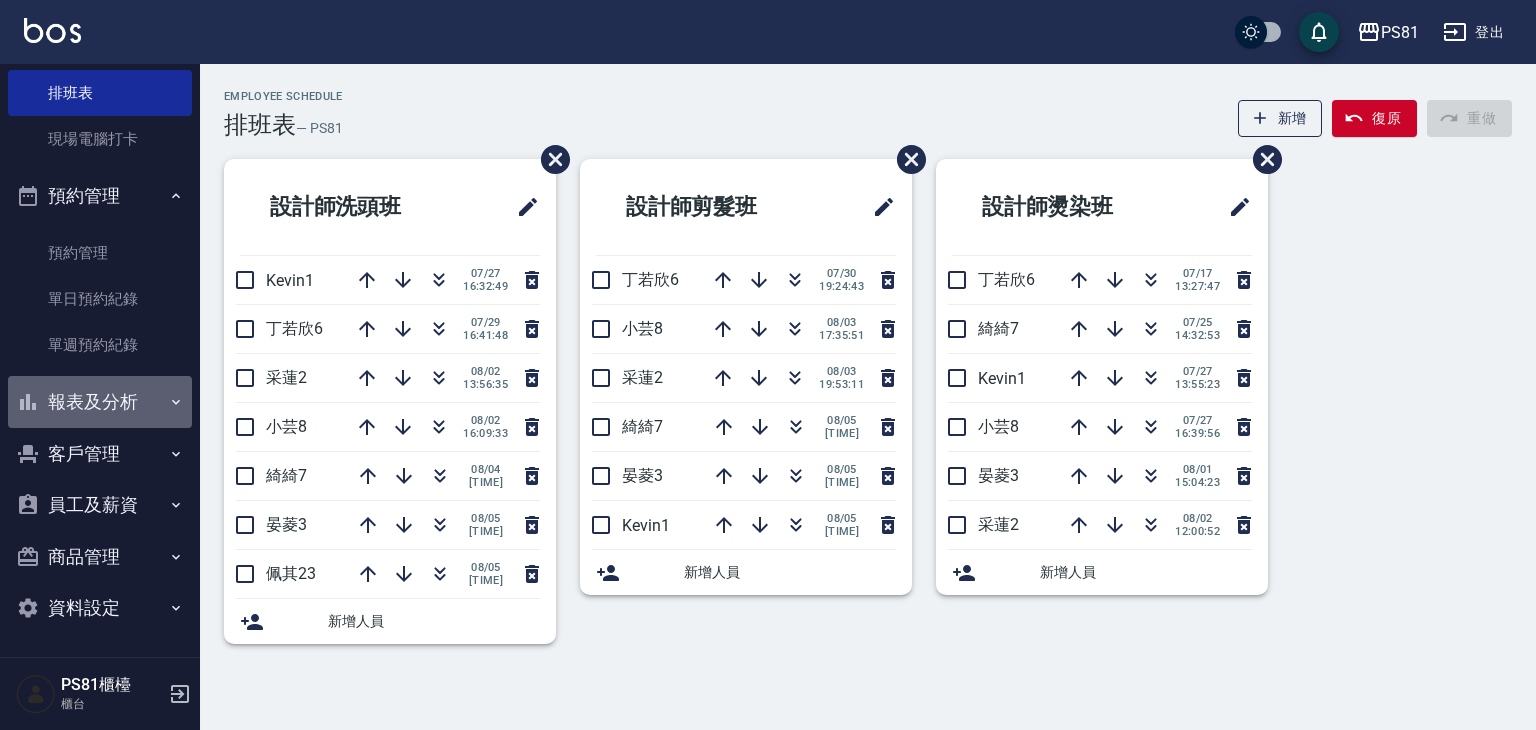 click on "報表及分析" at bounding box center [100, 402] 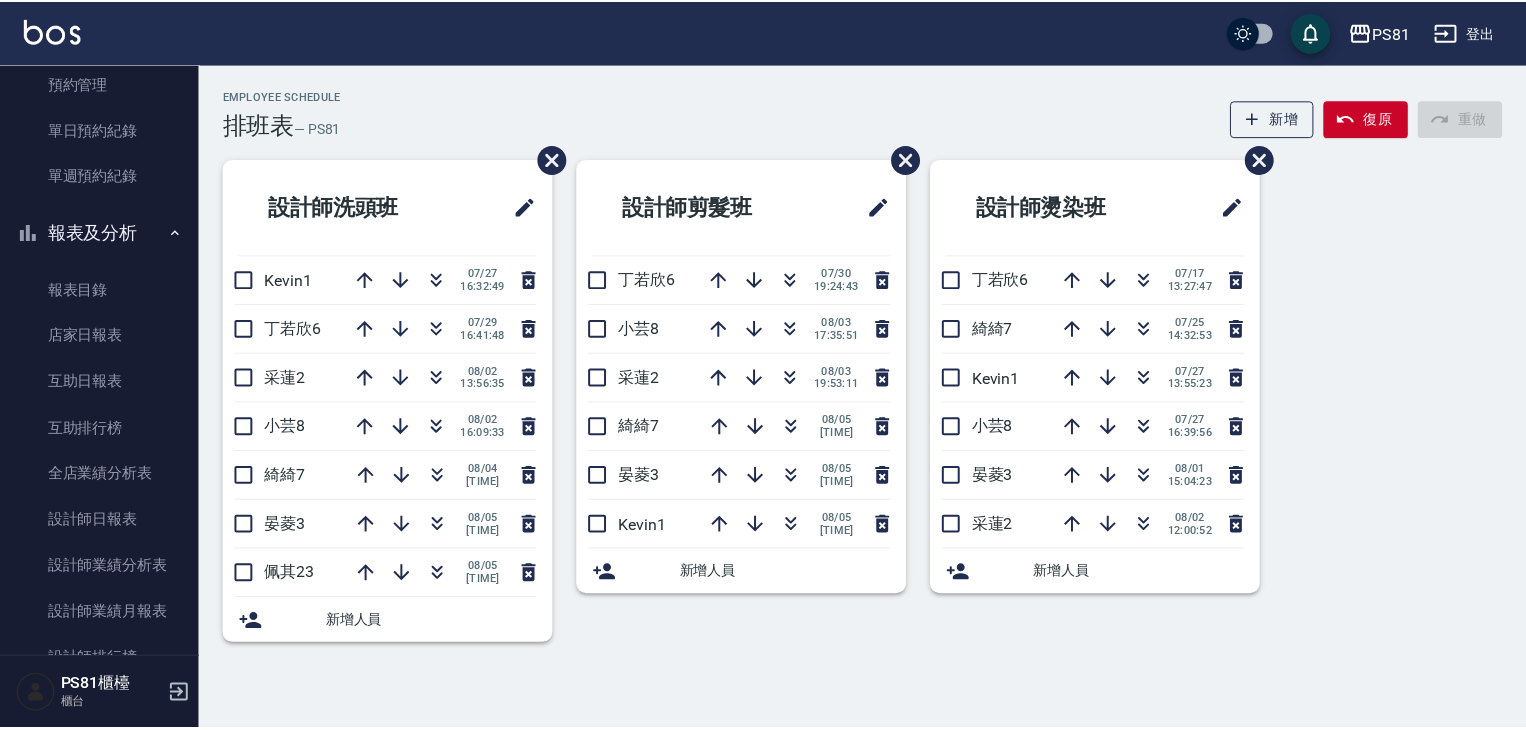 scroll, scrollTop: 932, scrollLeft: 0, axis: vertical 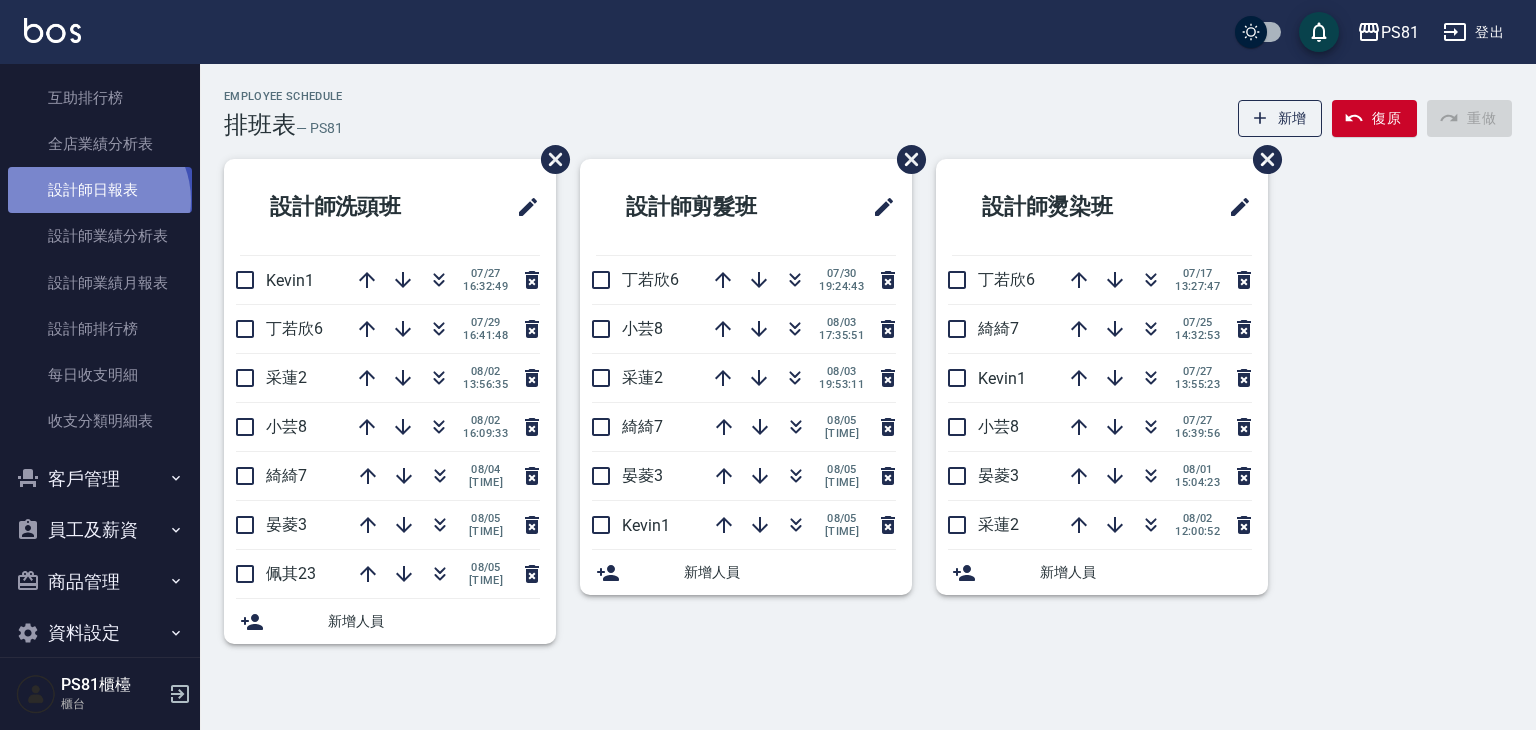 click on "設計師日報表" at bounding box center [100, 190] 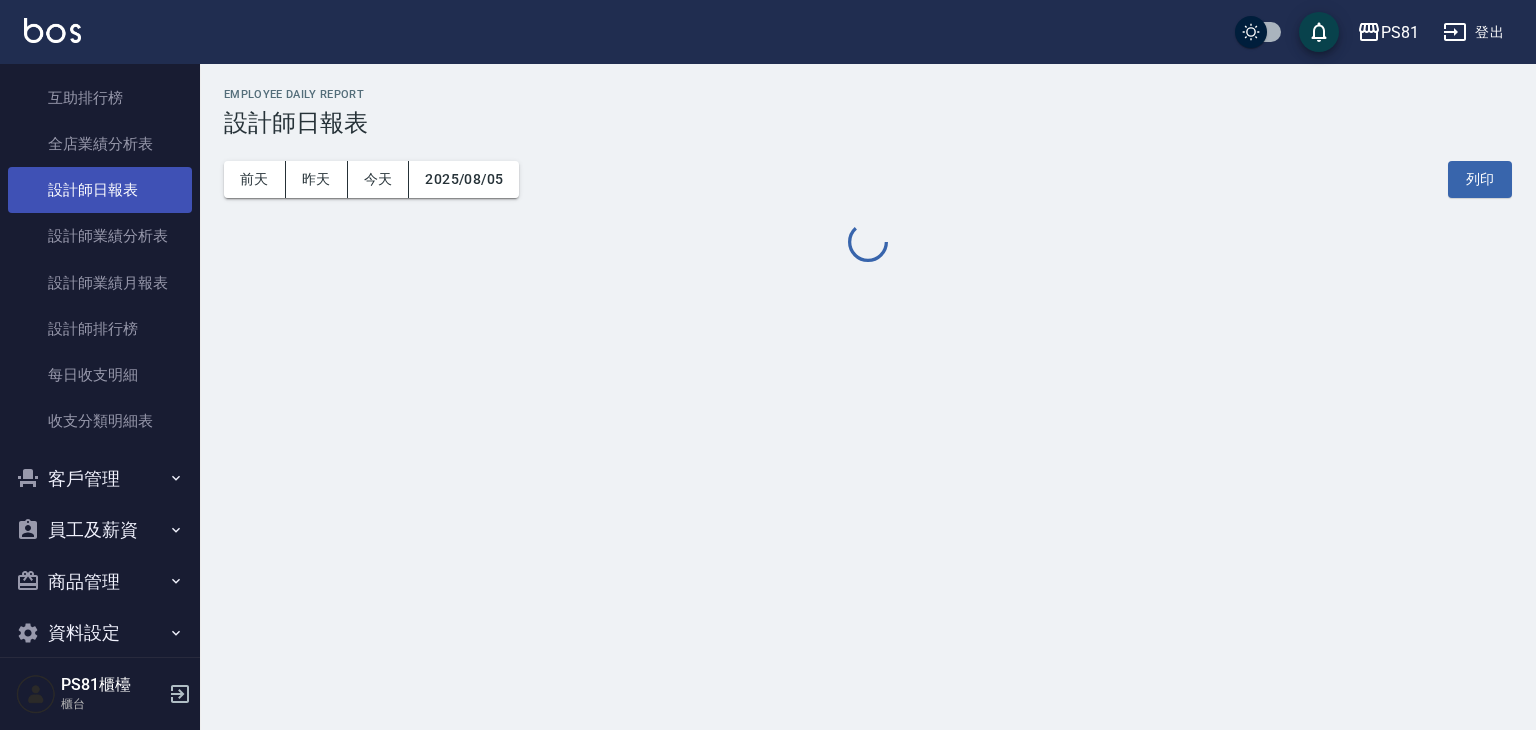 click on "設計師日報表" at bounding box center (100, 190) 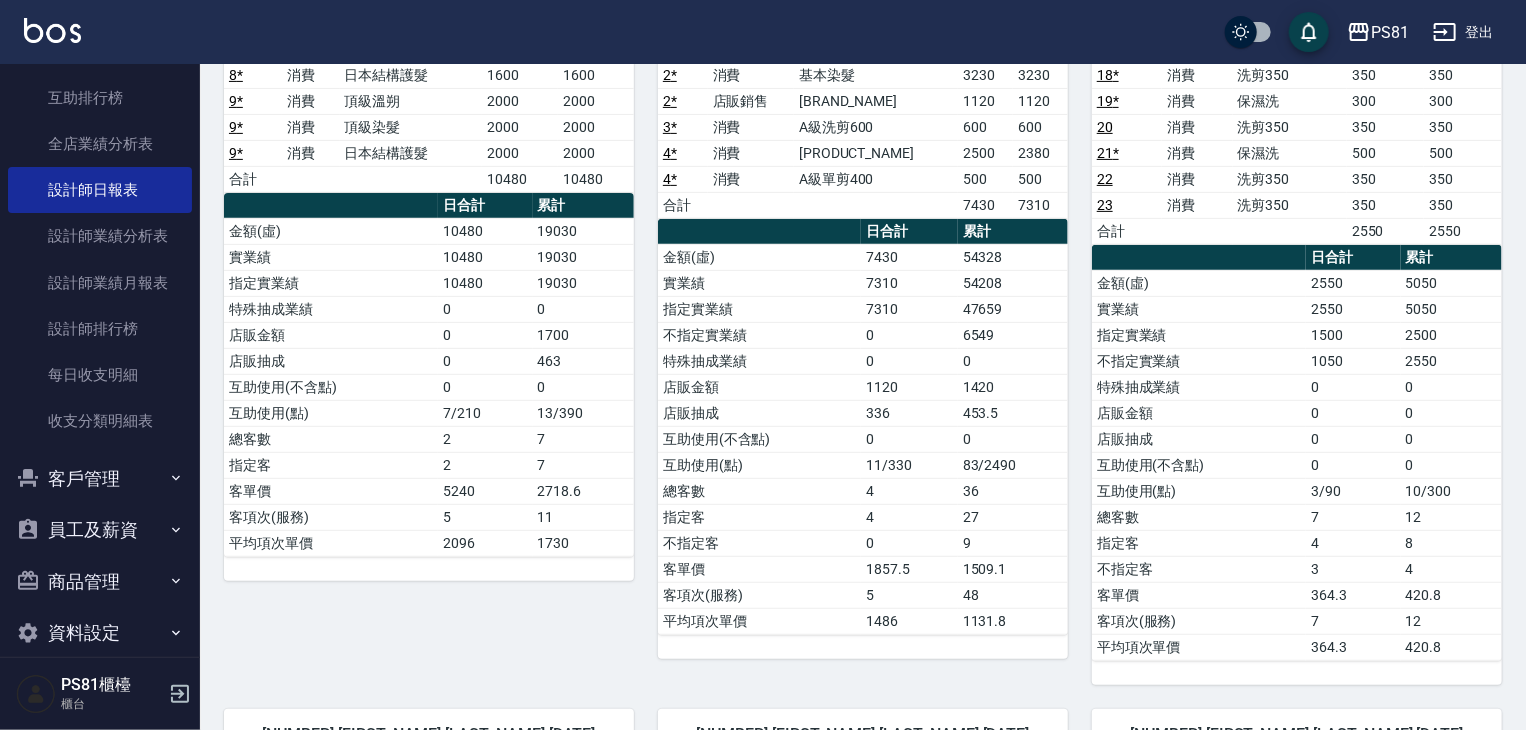 scroll, scrollTop: 300, scrollLeft: 0, axis: vertical 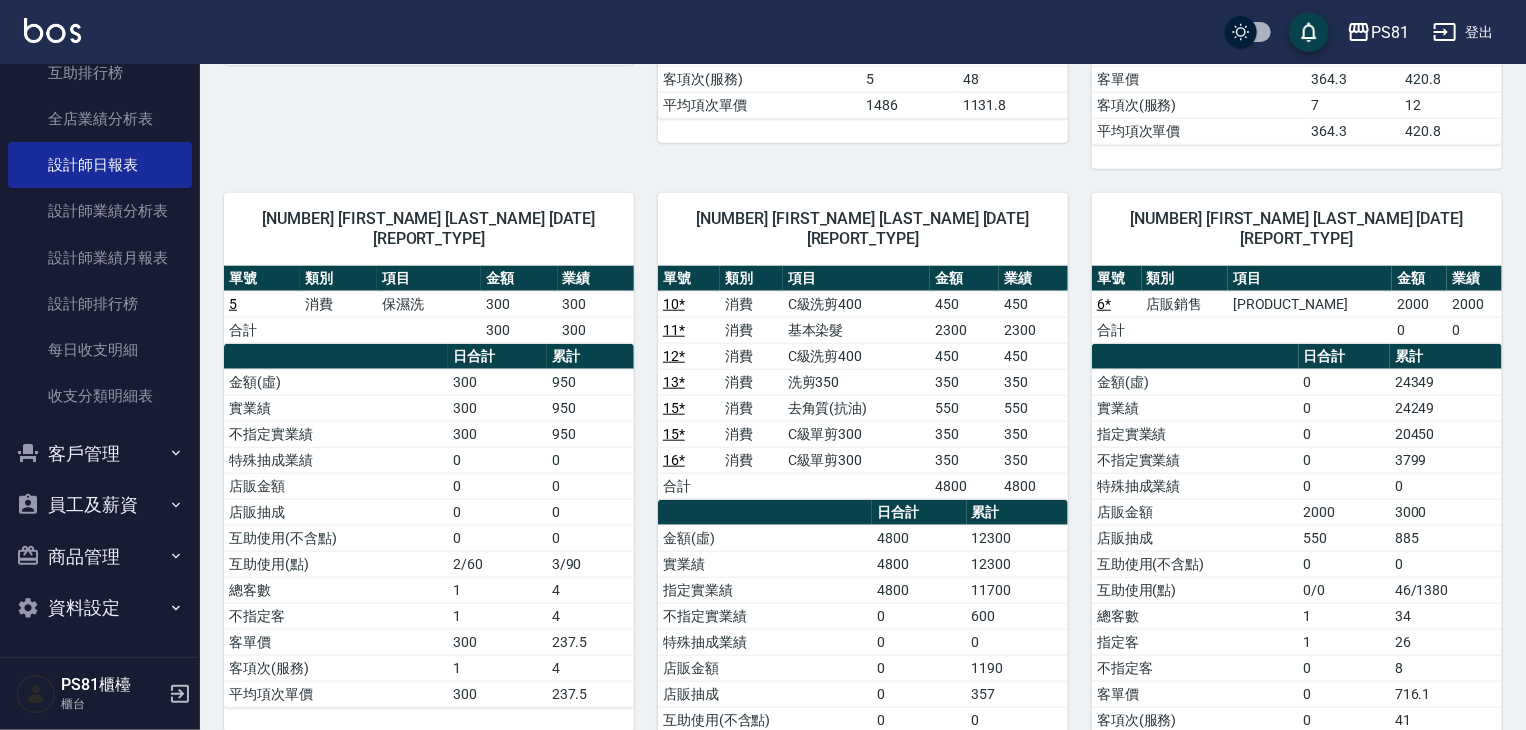 click on "客戶管理" at bounding box center (100, 454) 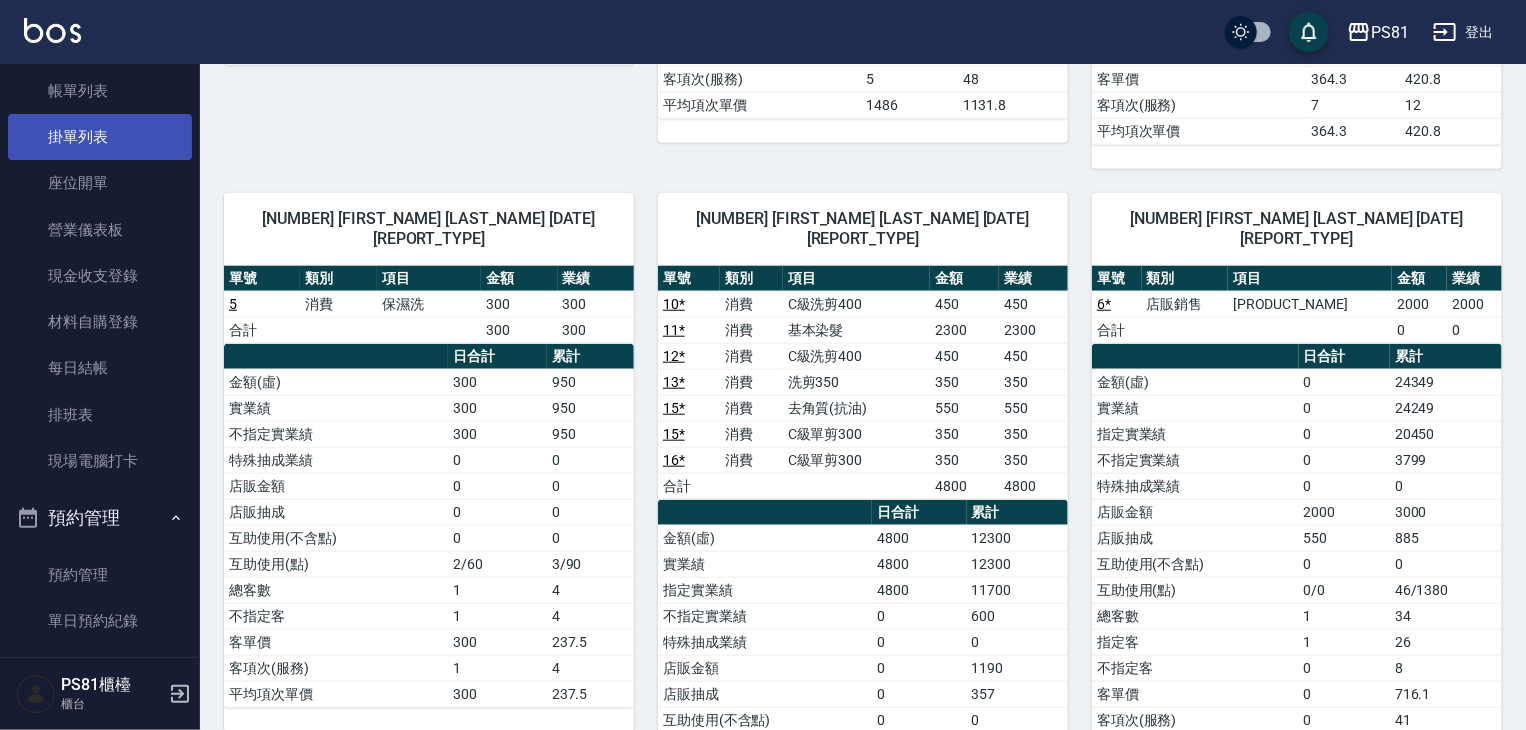 scroll, scrollTop: 0, scrollLeft: 0, axis: both 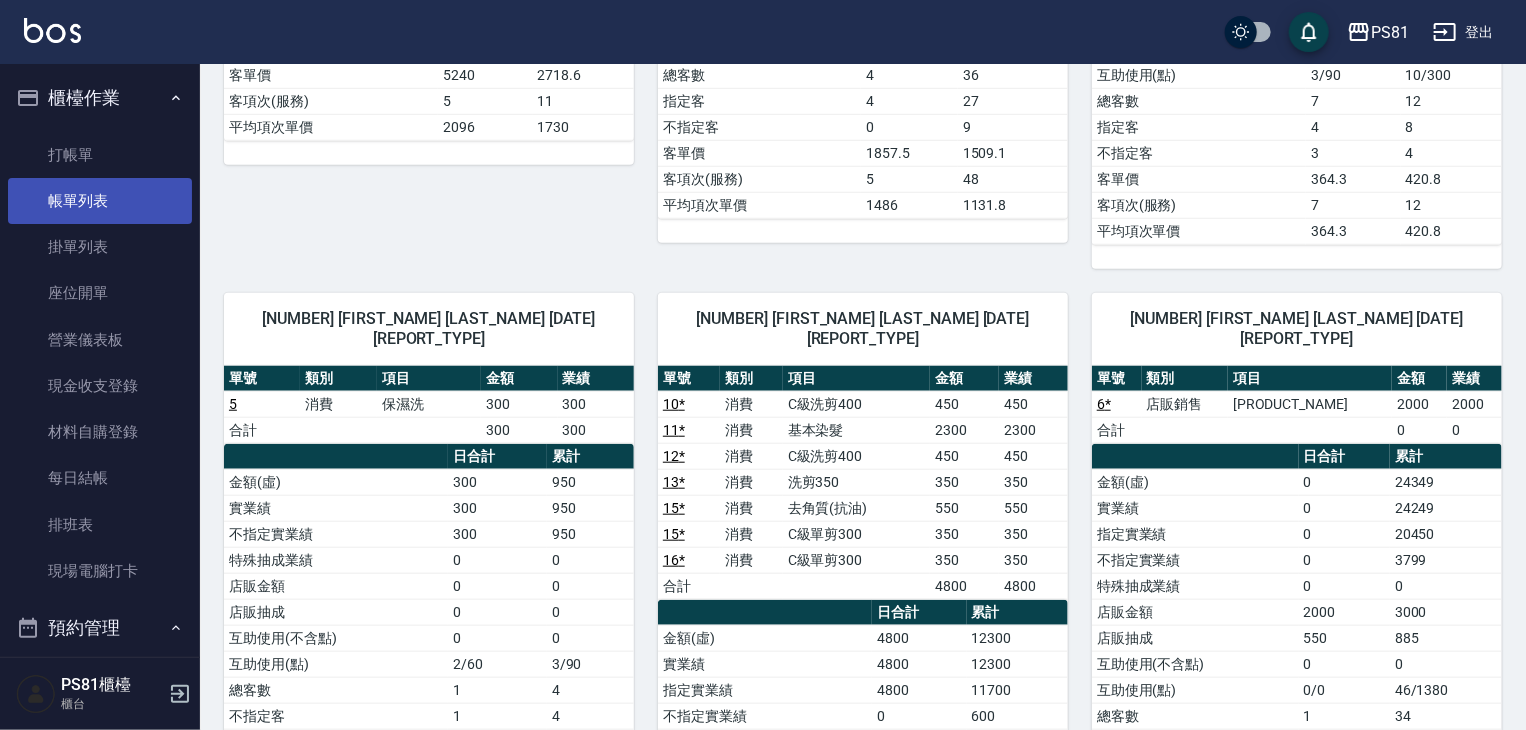 click on "帳單列表" at bounding box center [100, 201] 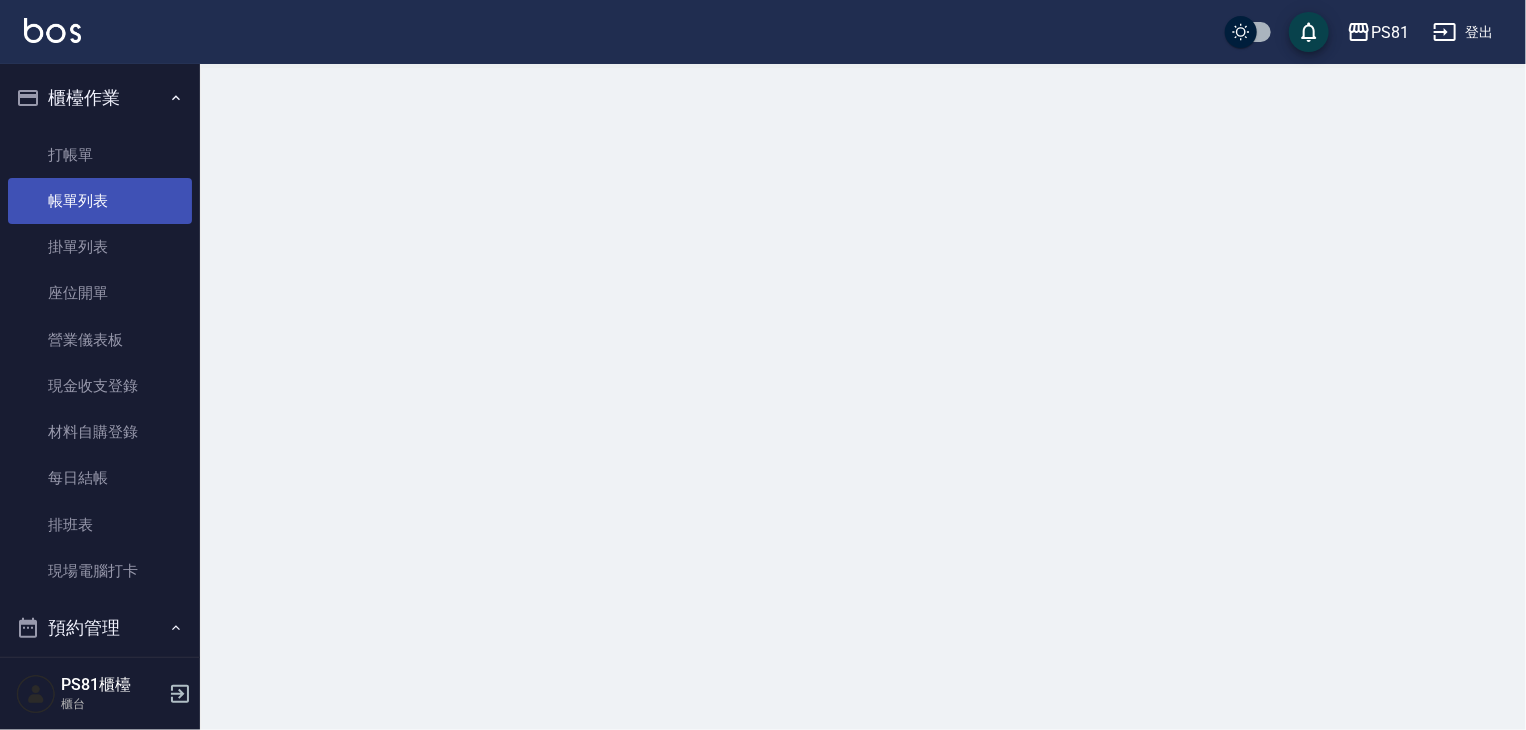 scroll, scrollTop: 0, scrollLeft: 0, axis: both 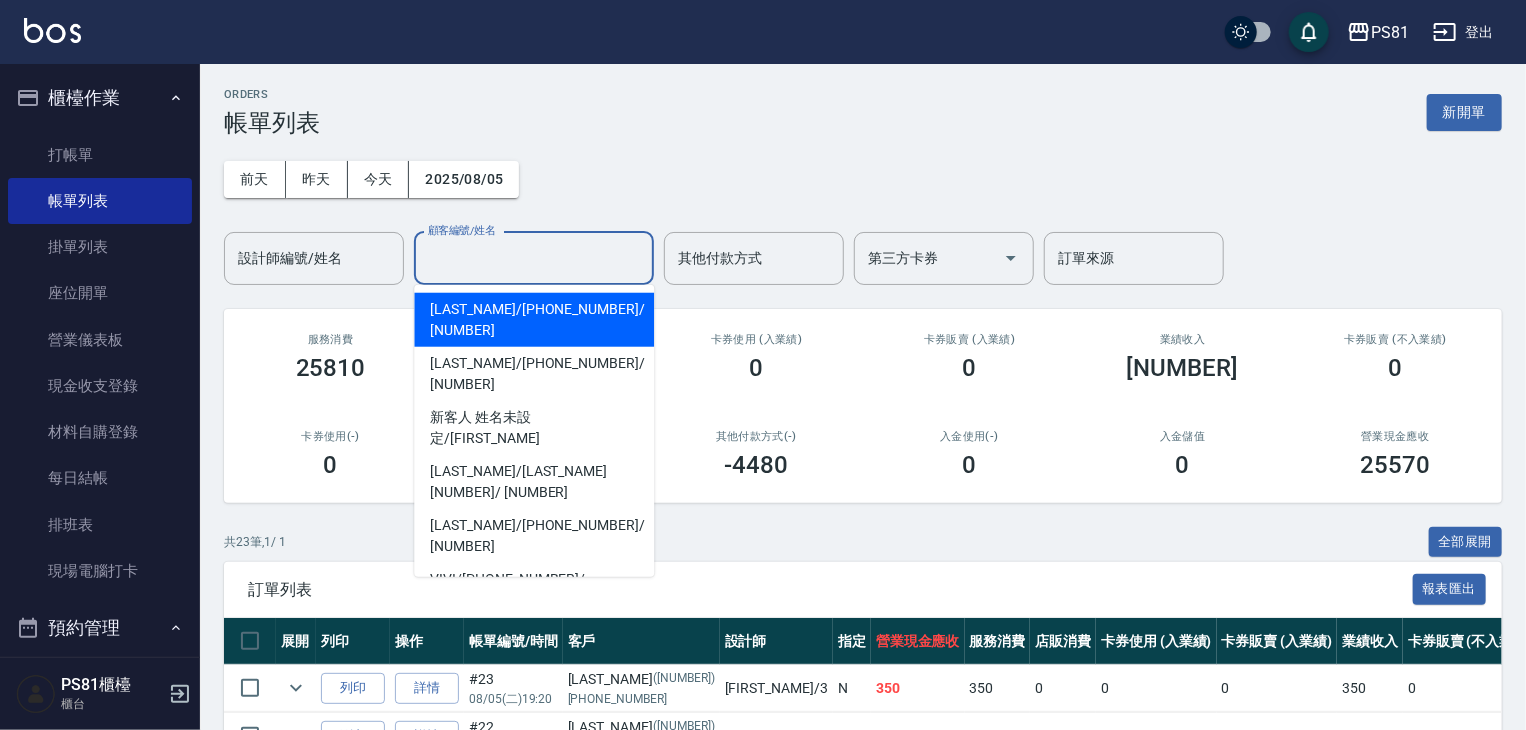 click on "顧客編號/姓名" at bounding box center [534, 258] 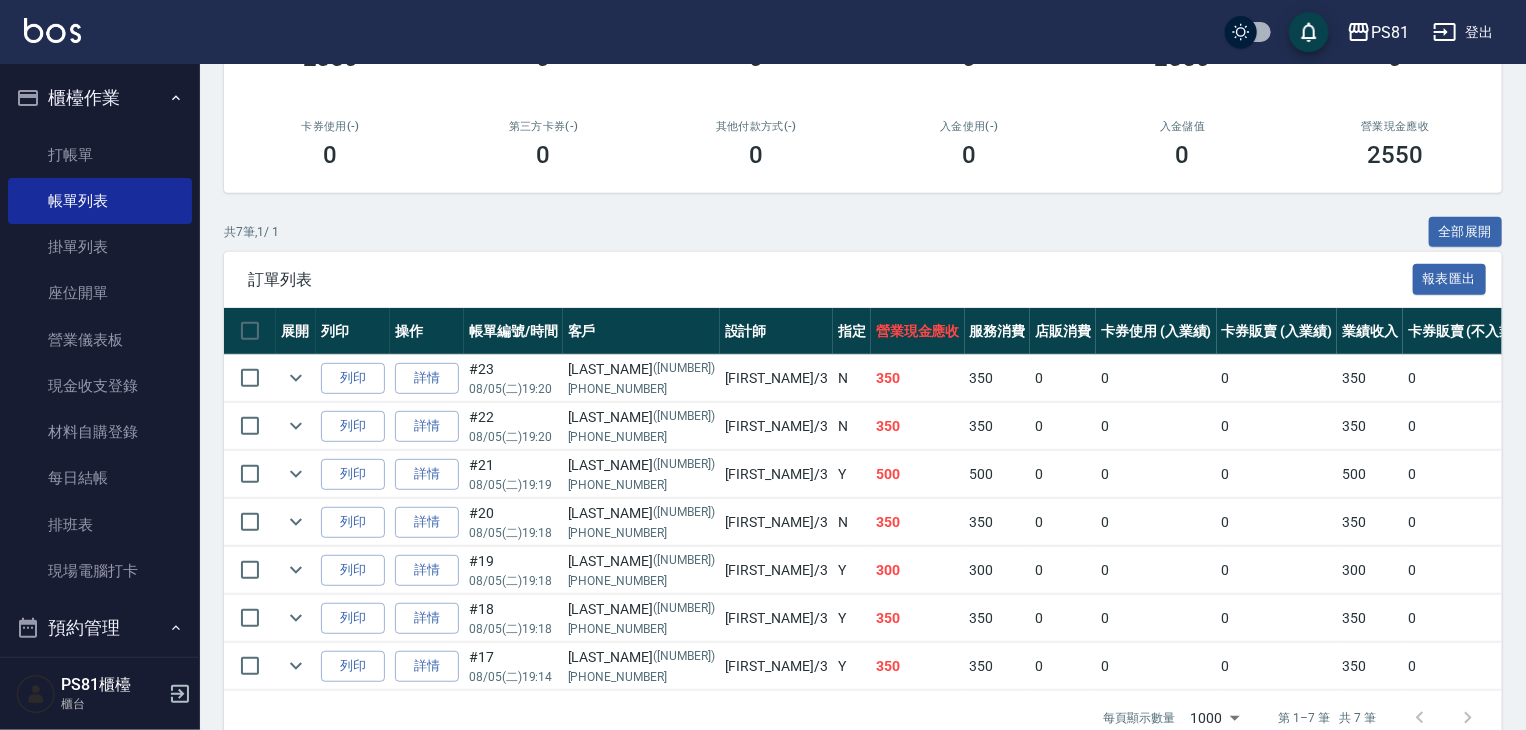 scroll, scrollTop: 361, scrollLeft: 0, axis: vertical 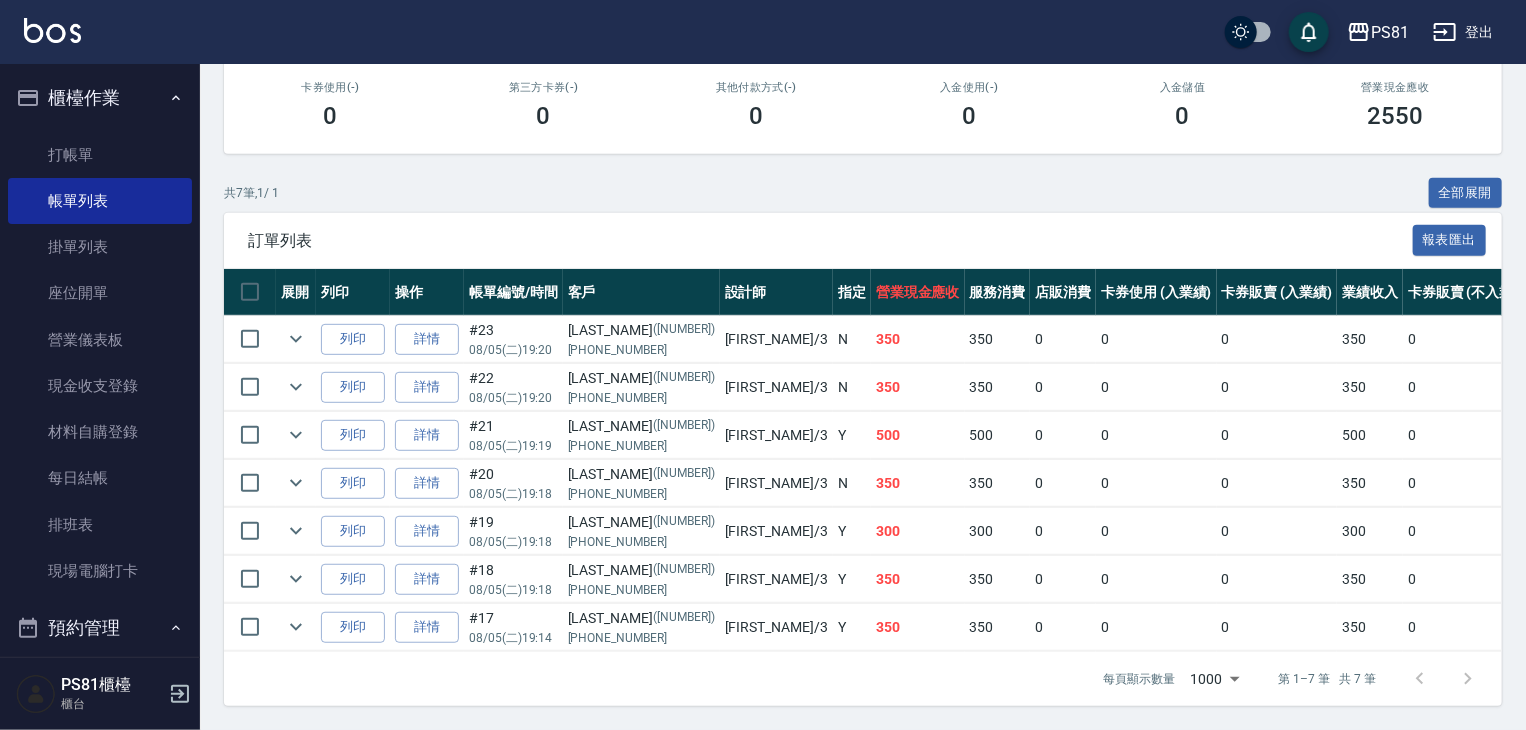 type on "[LAST_NAME]/[PHONE_NUMBER]/[NUMBER]" 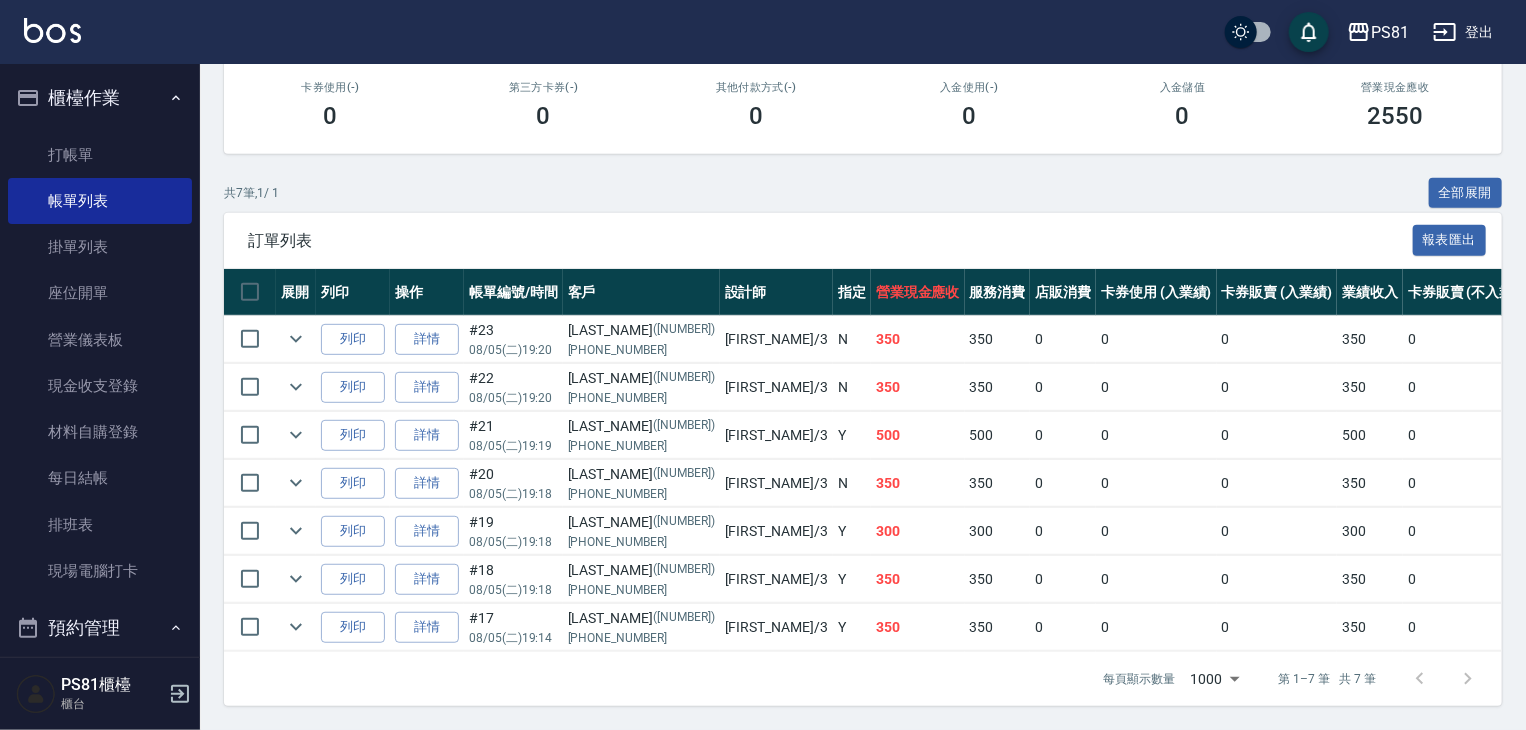 click on "詳情" at bounding box center [427, 435] 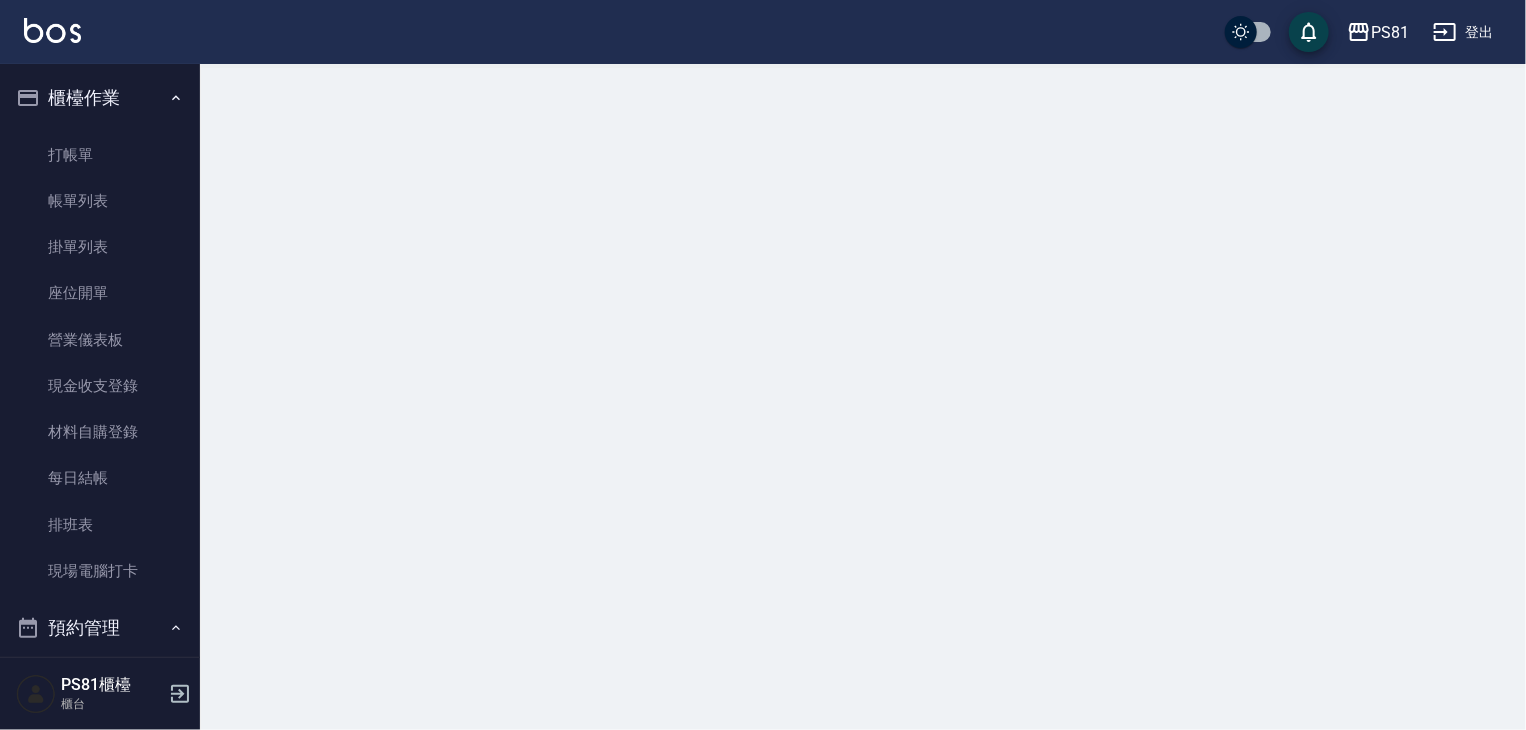 scroll, scrollTop: 0, scrollLeft: 0, axis: both 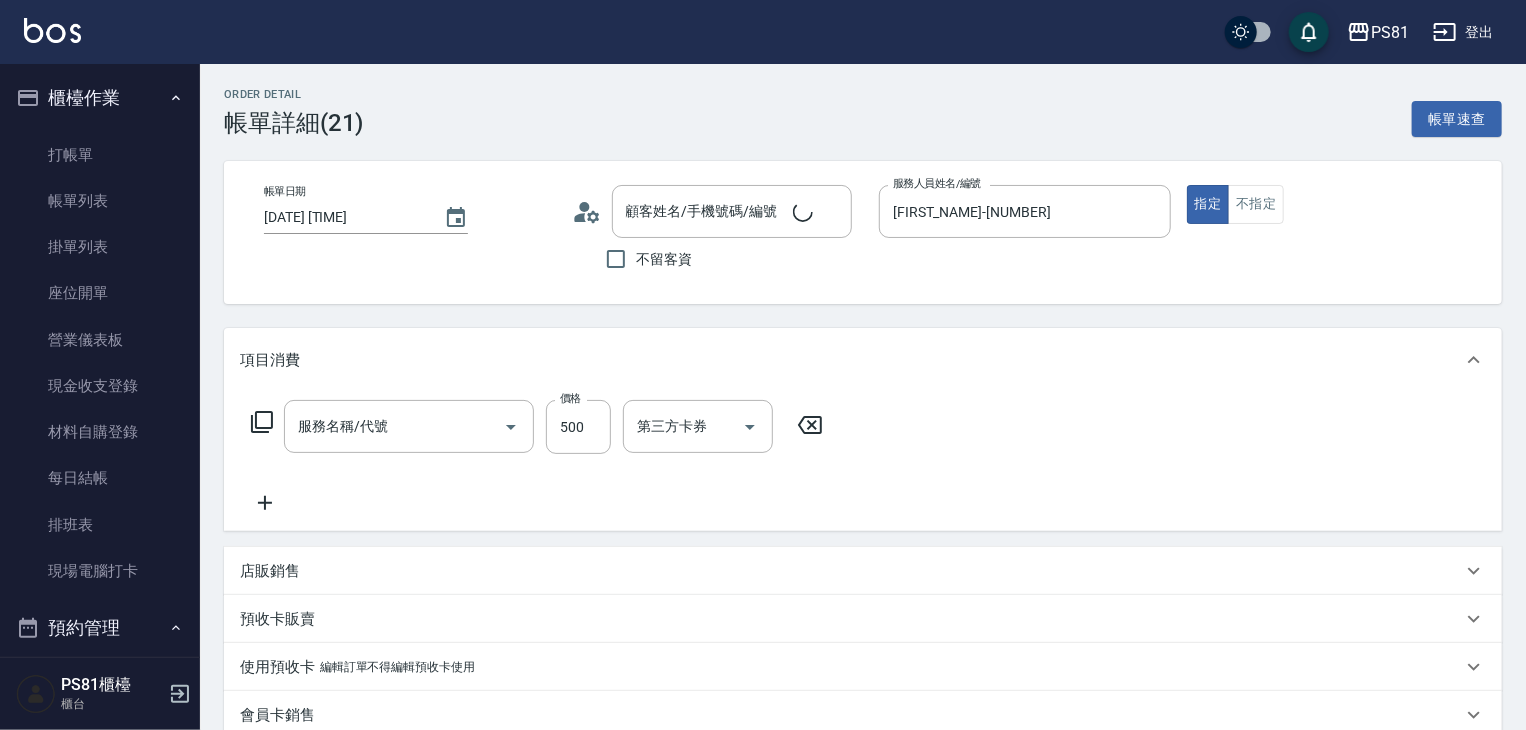 type on "[DATE] [TIME]" 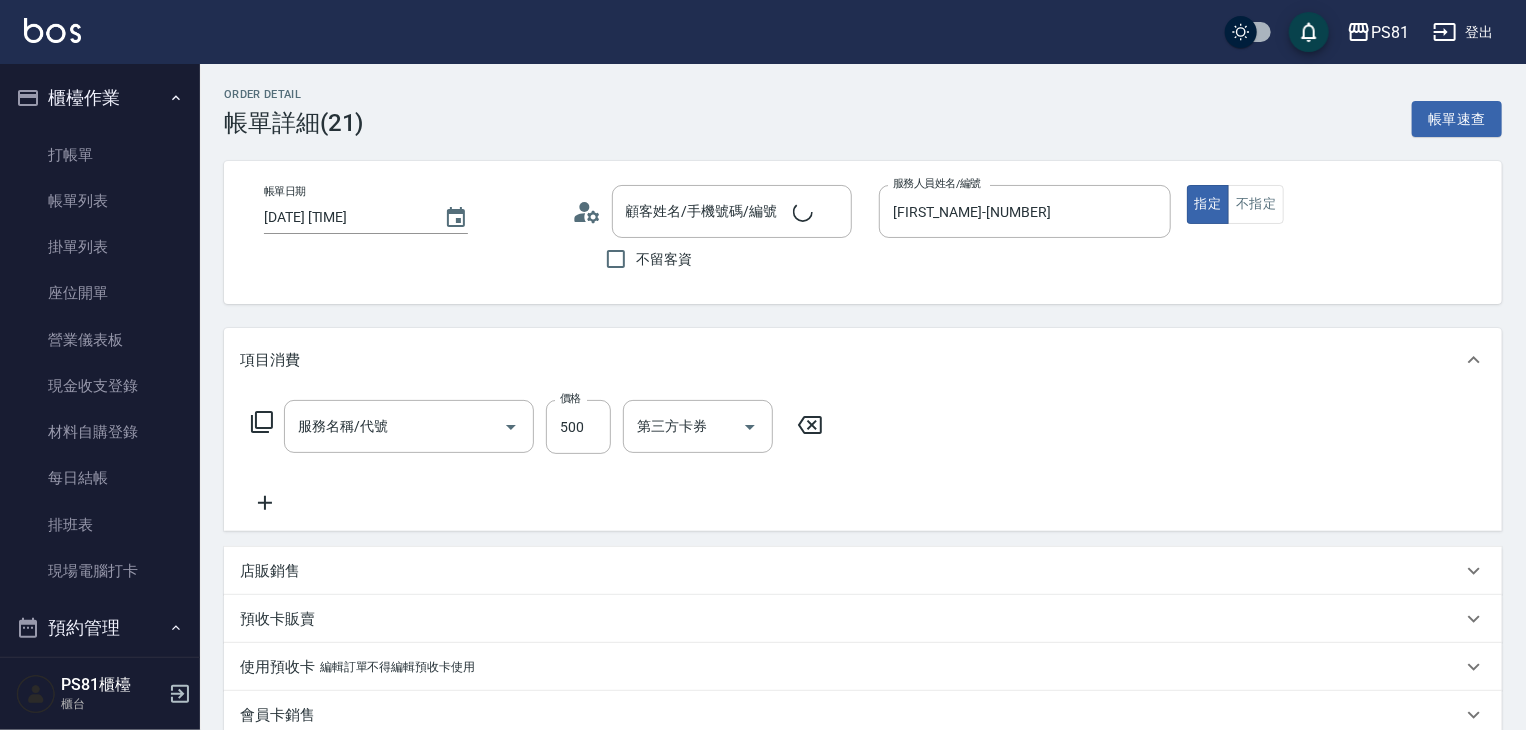 type on "[FIRST_NAME]-[NUMBER]" 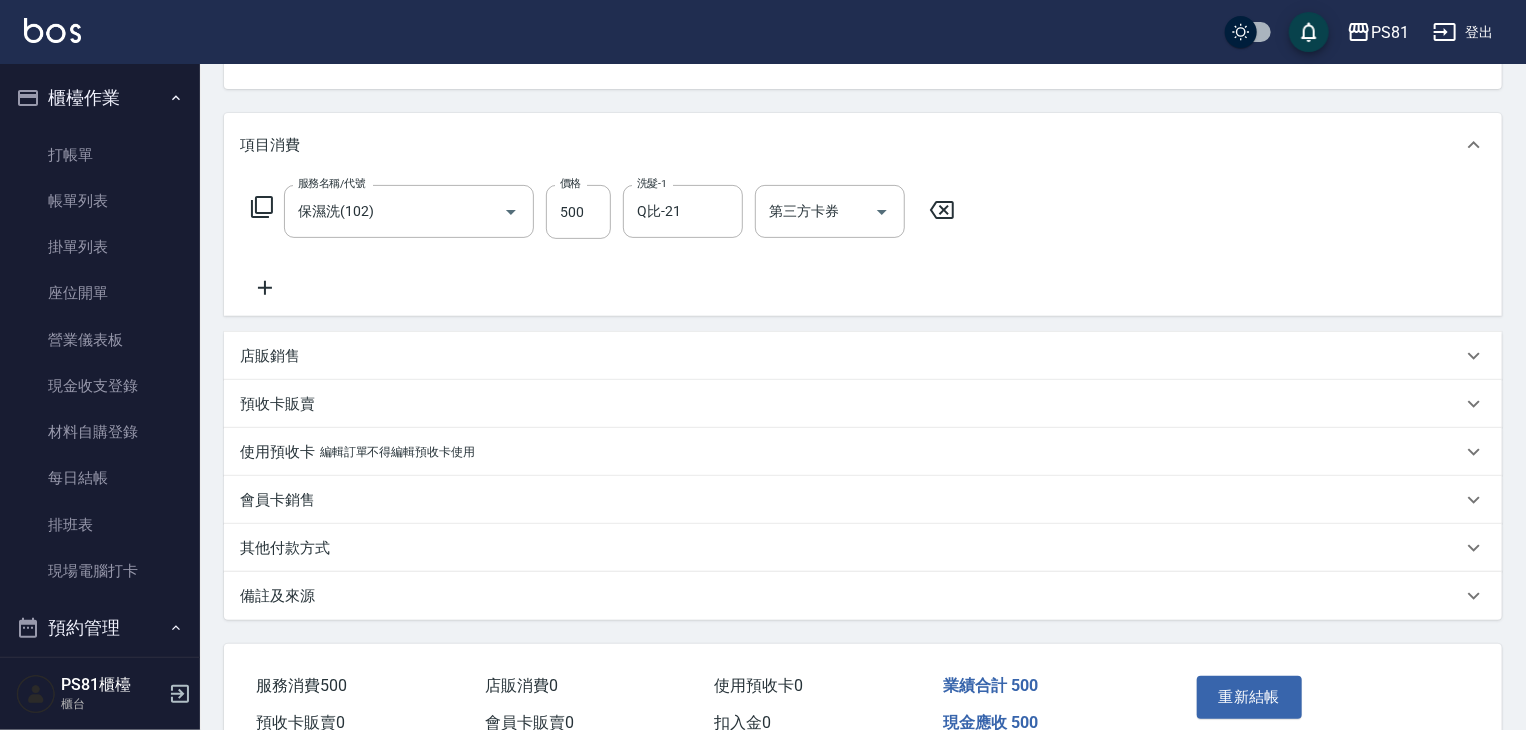 type on "保濕洗(102)" 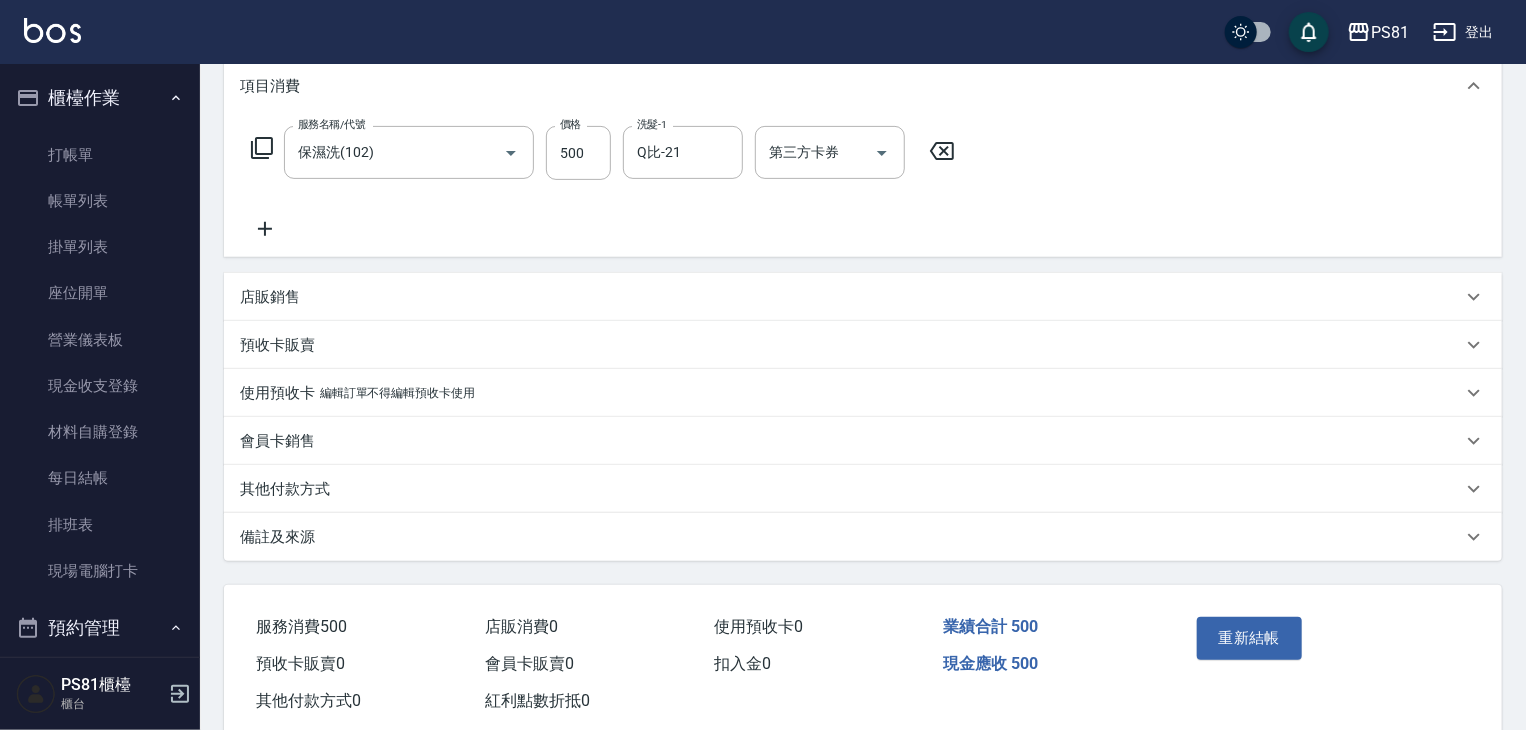 scroll, scrollTop: 319, scrollLeft: 0, axis: vertical 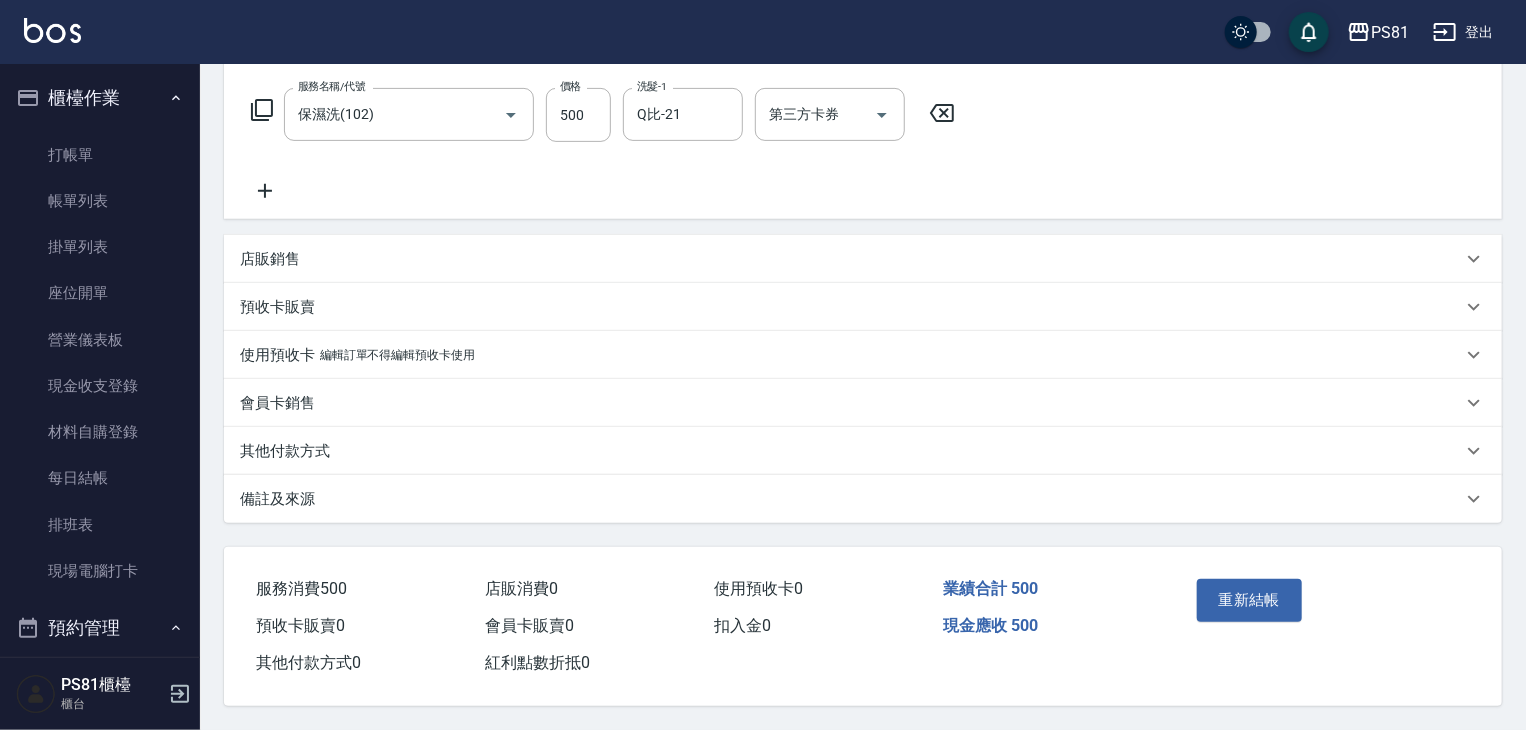 click on "預收卡販賣" at bounding box center (277, 307) 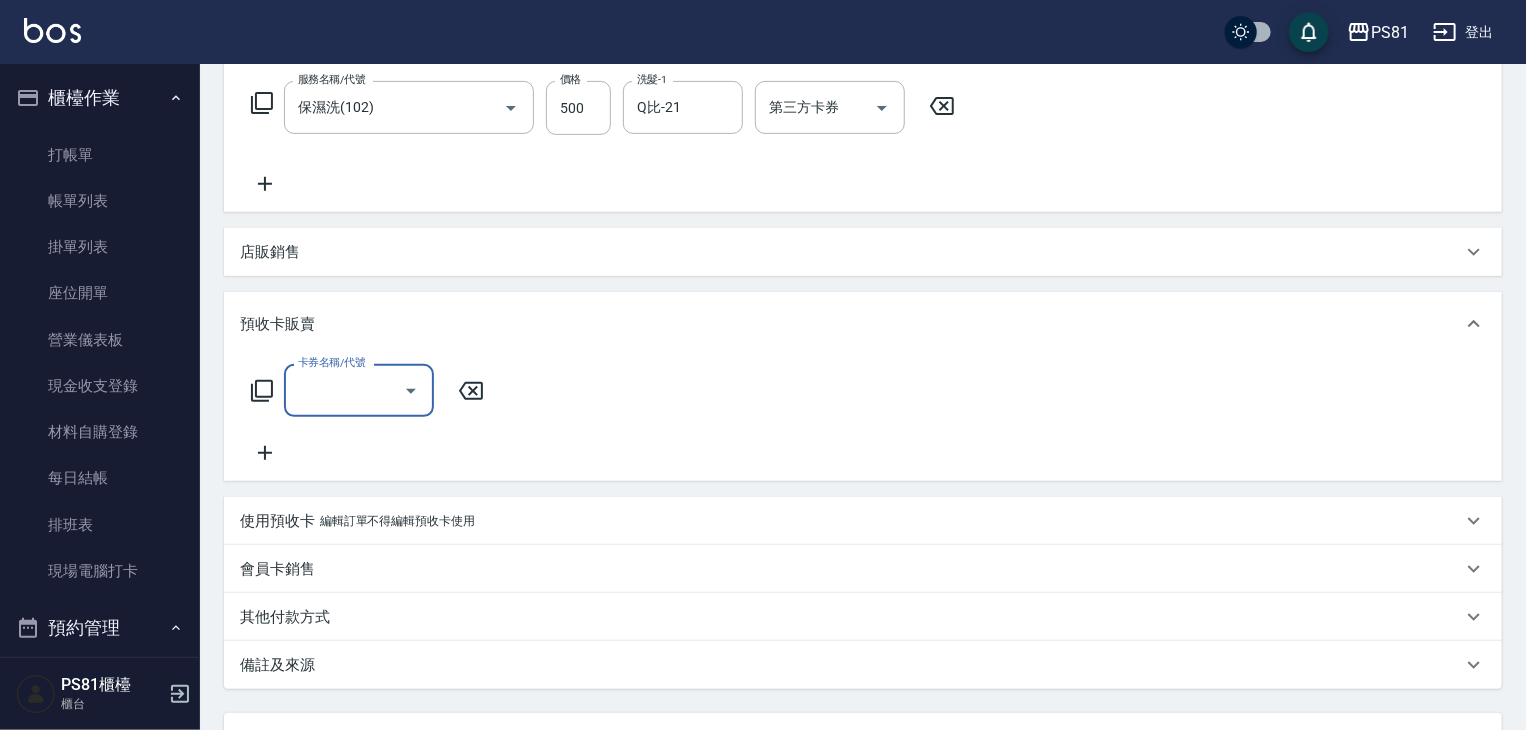 scroll, scrollTop: 0, scrollLeft: 0, axis: both 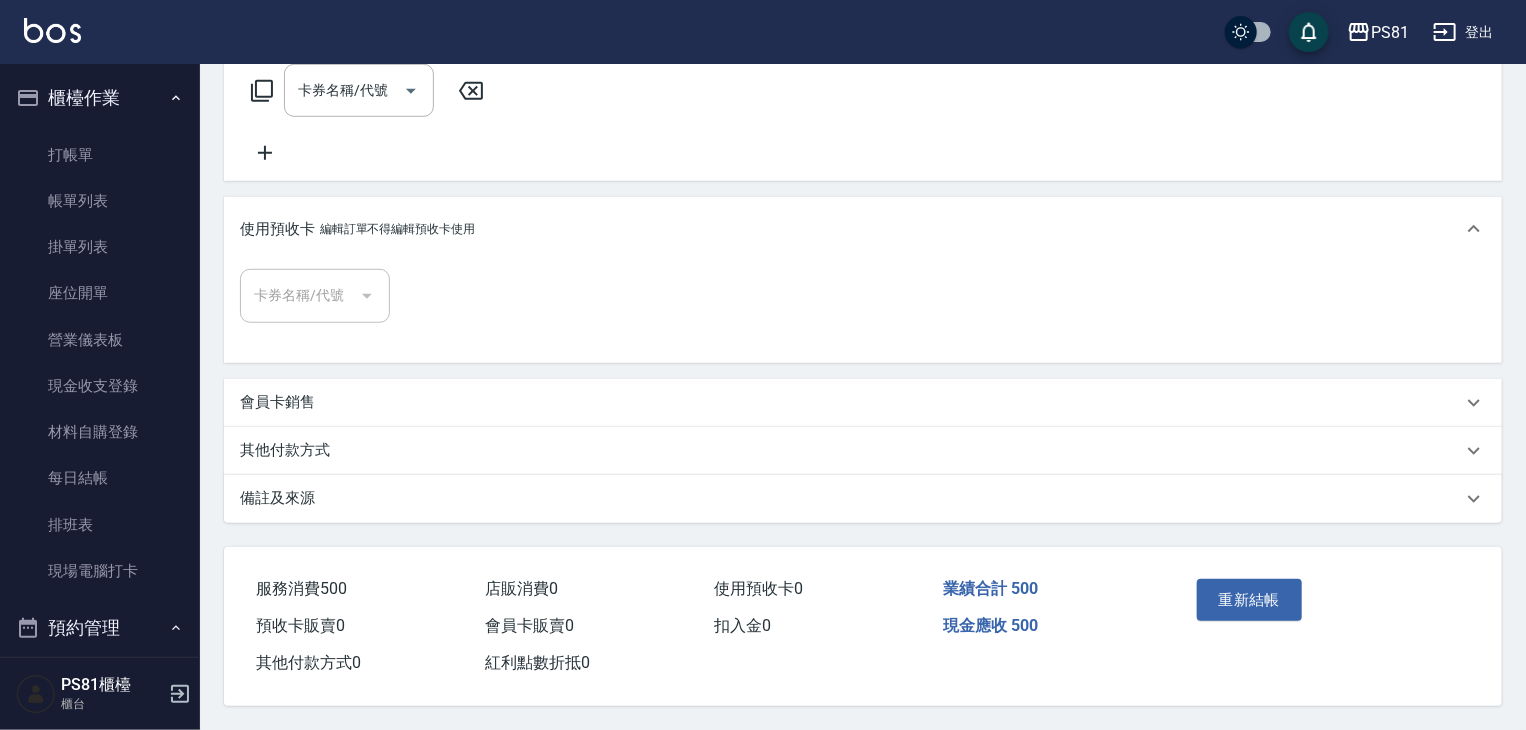 drag, startPoint x: 343, startPoint y: 441, endPoint x: 371, endPoint y: 426, distance: 31.764761 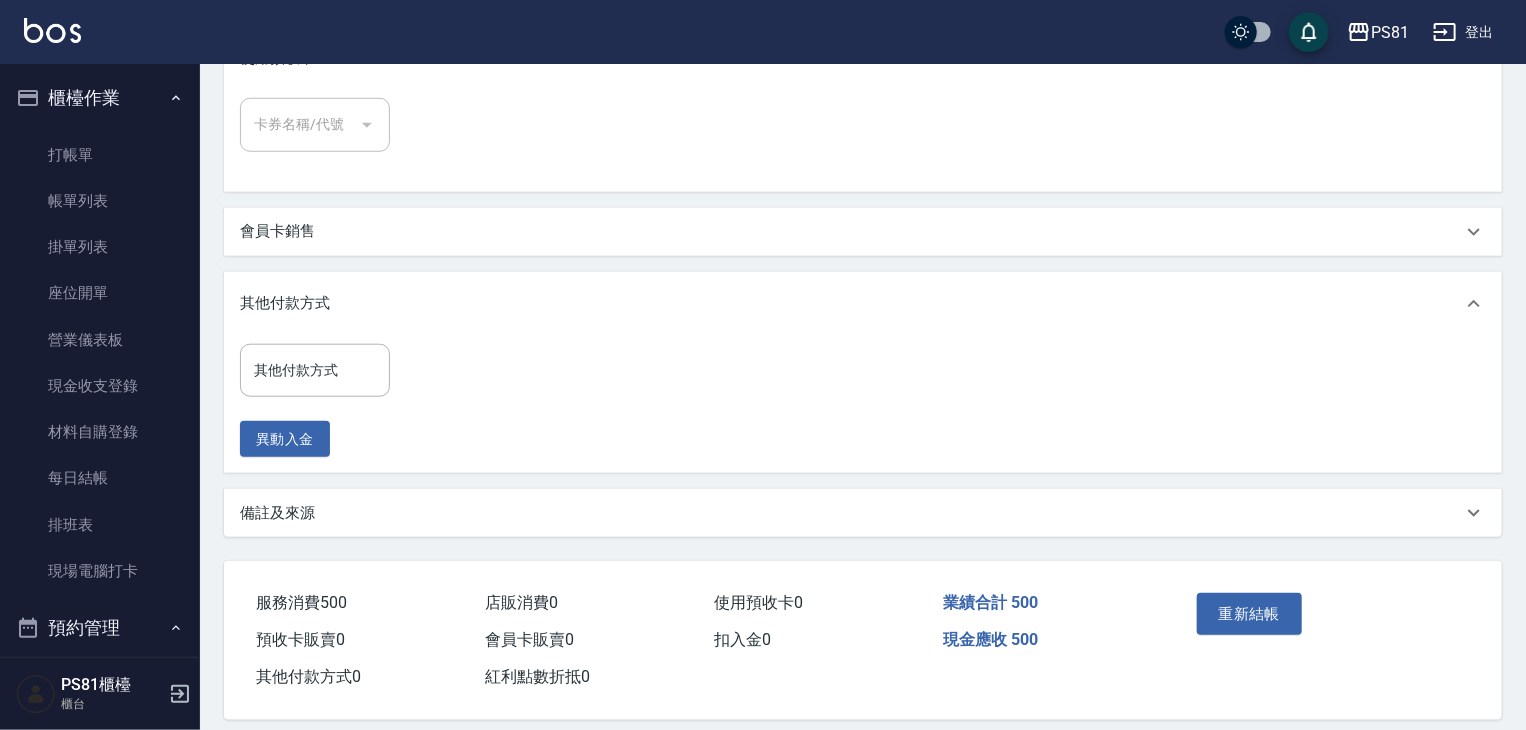scroll, scrollTop: 811, scrollLeft: 0, axis: vertical 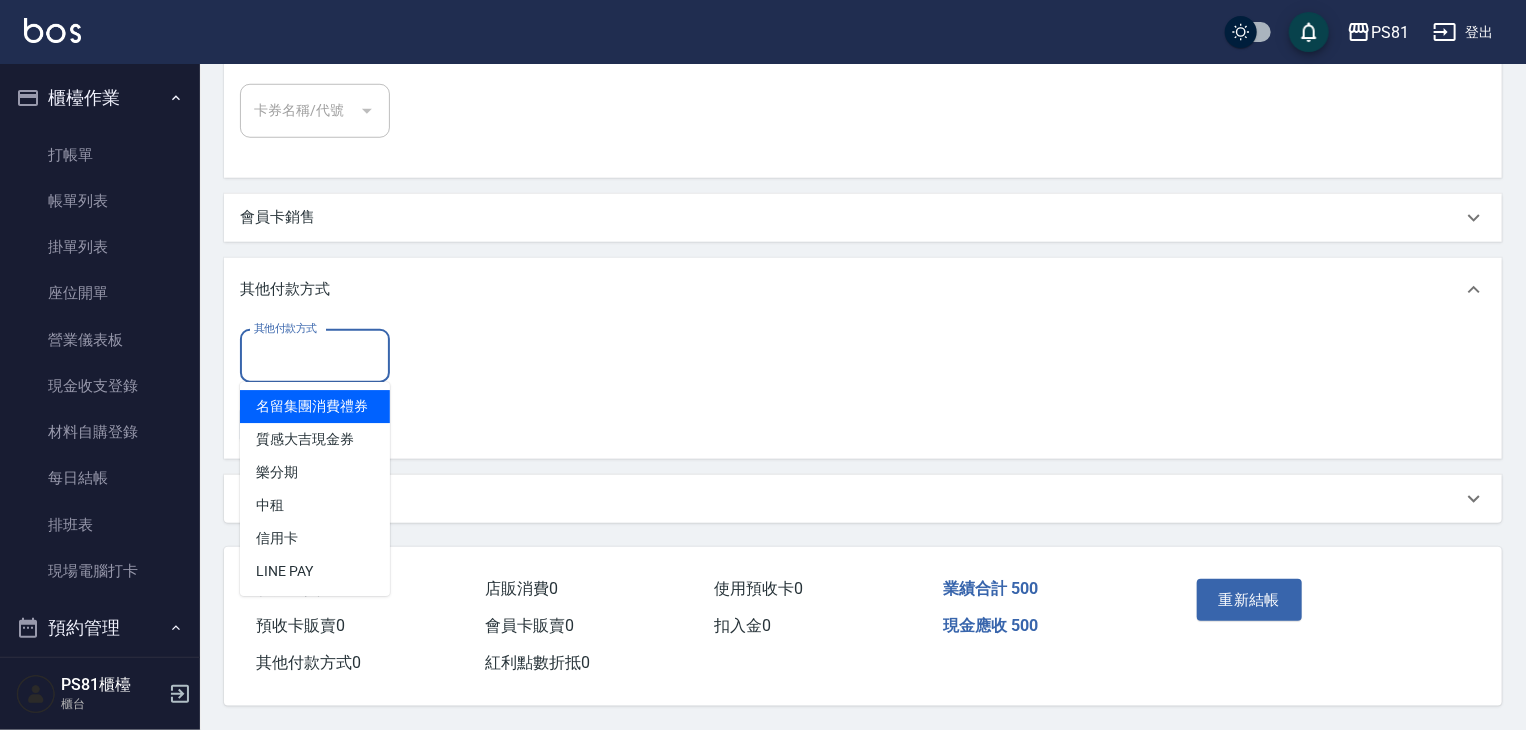 click on "其他付款方式" at bounding box center (315, 356) 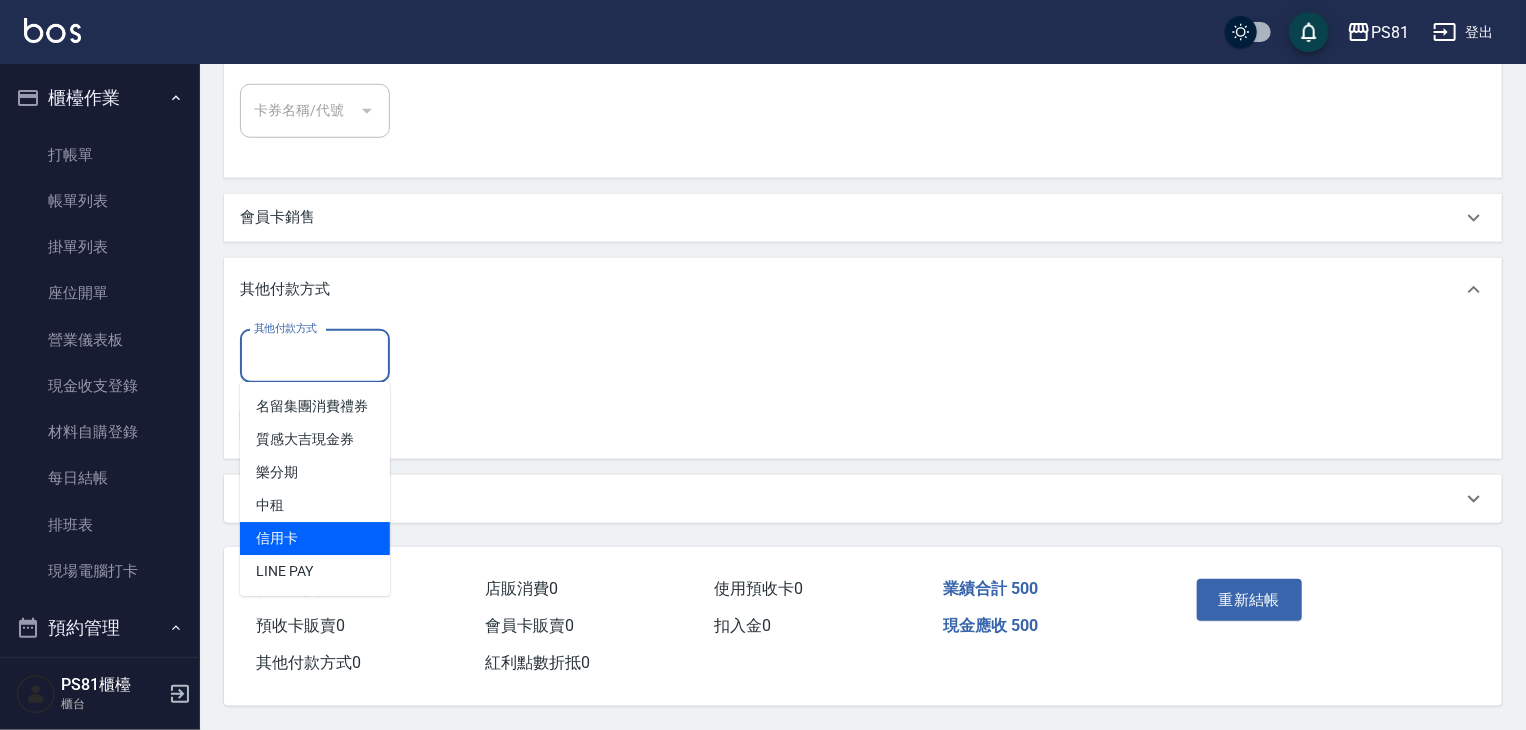 click on "信用卡" at bounding box center [315, 538] 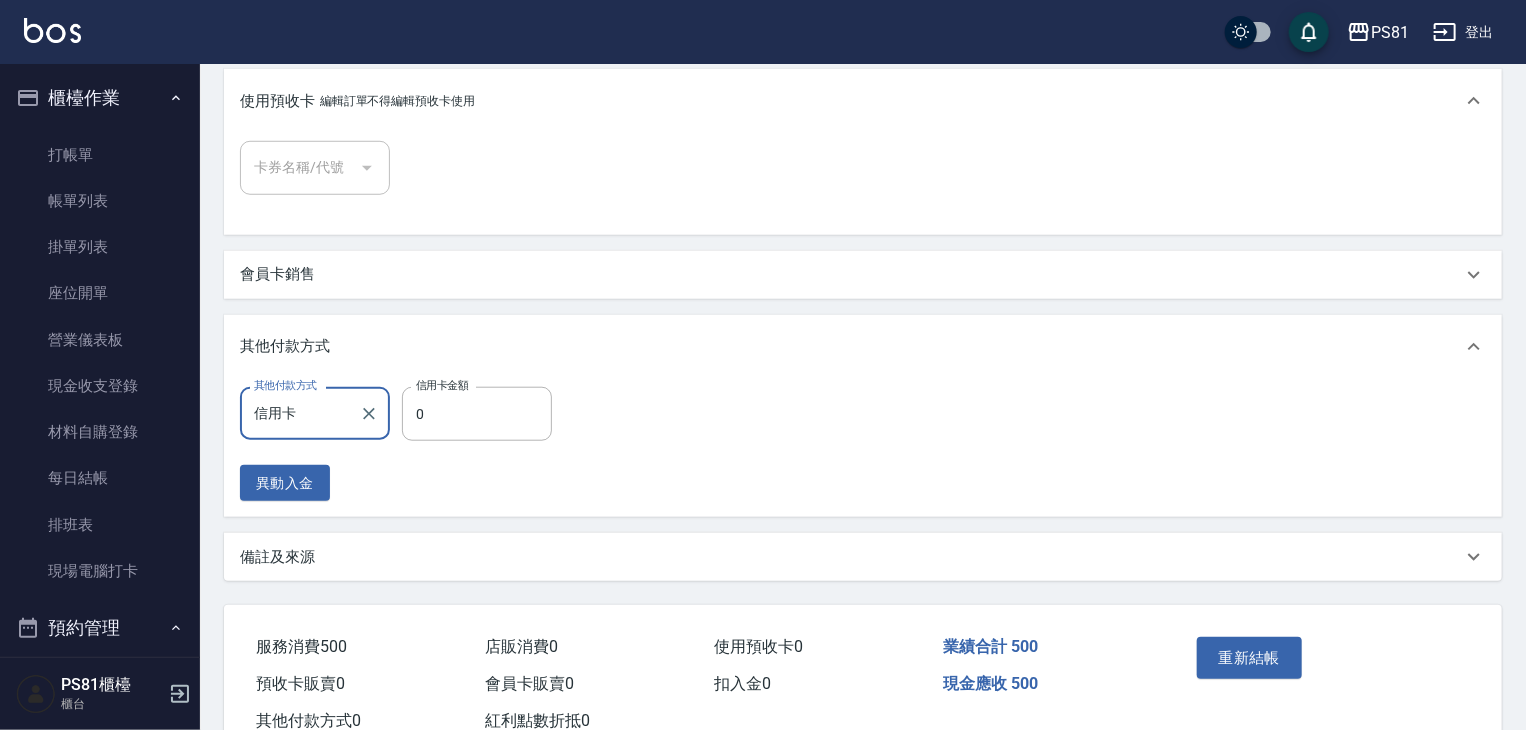 scroll, scrollTop: 812, scrollLeft: 0, axis: vertical 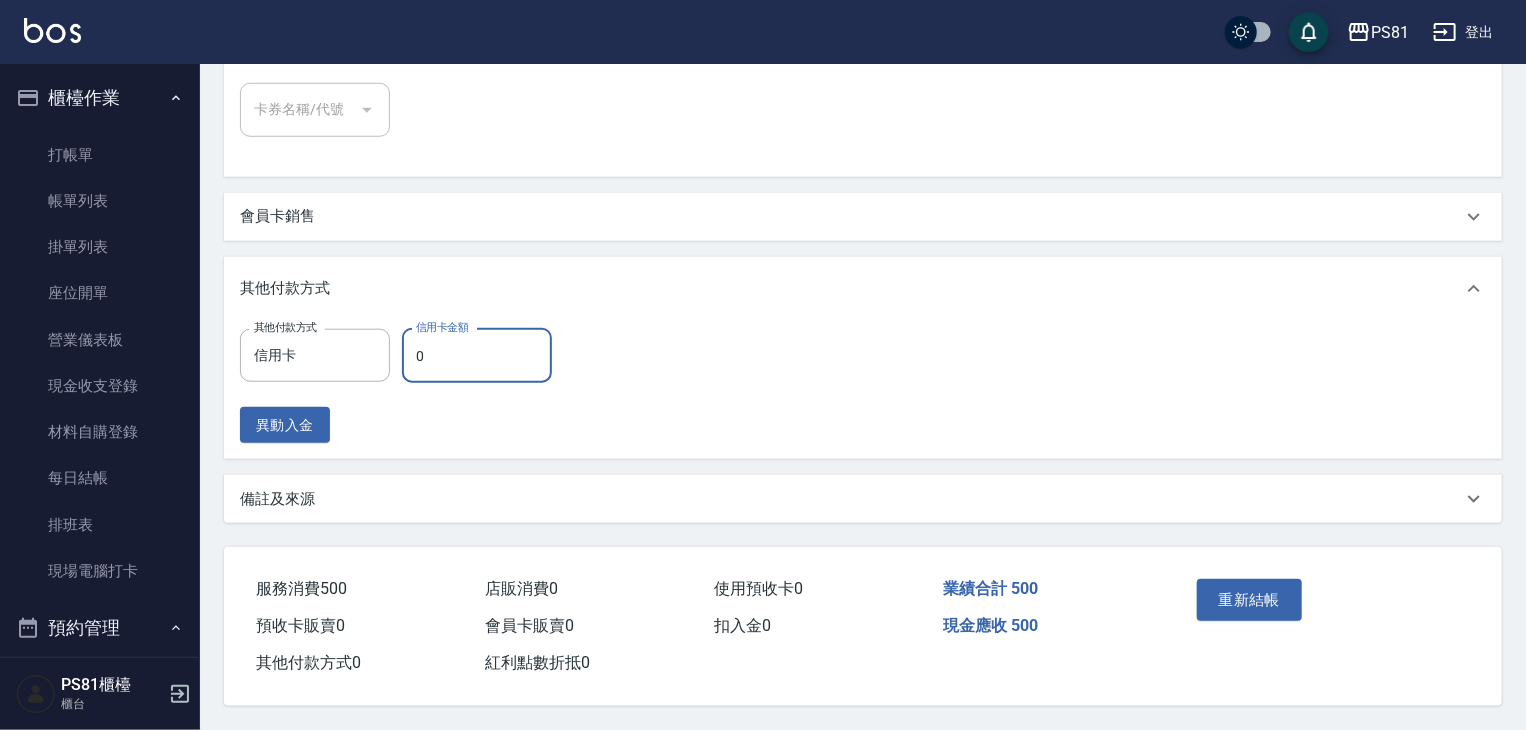 click on "0" at bounding box center (477, 356) 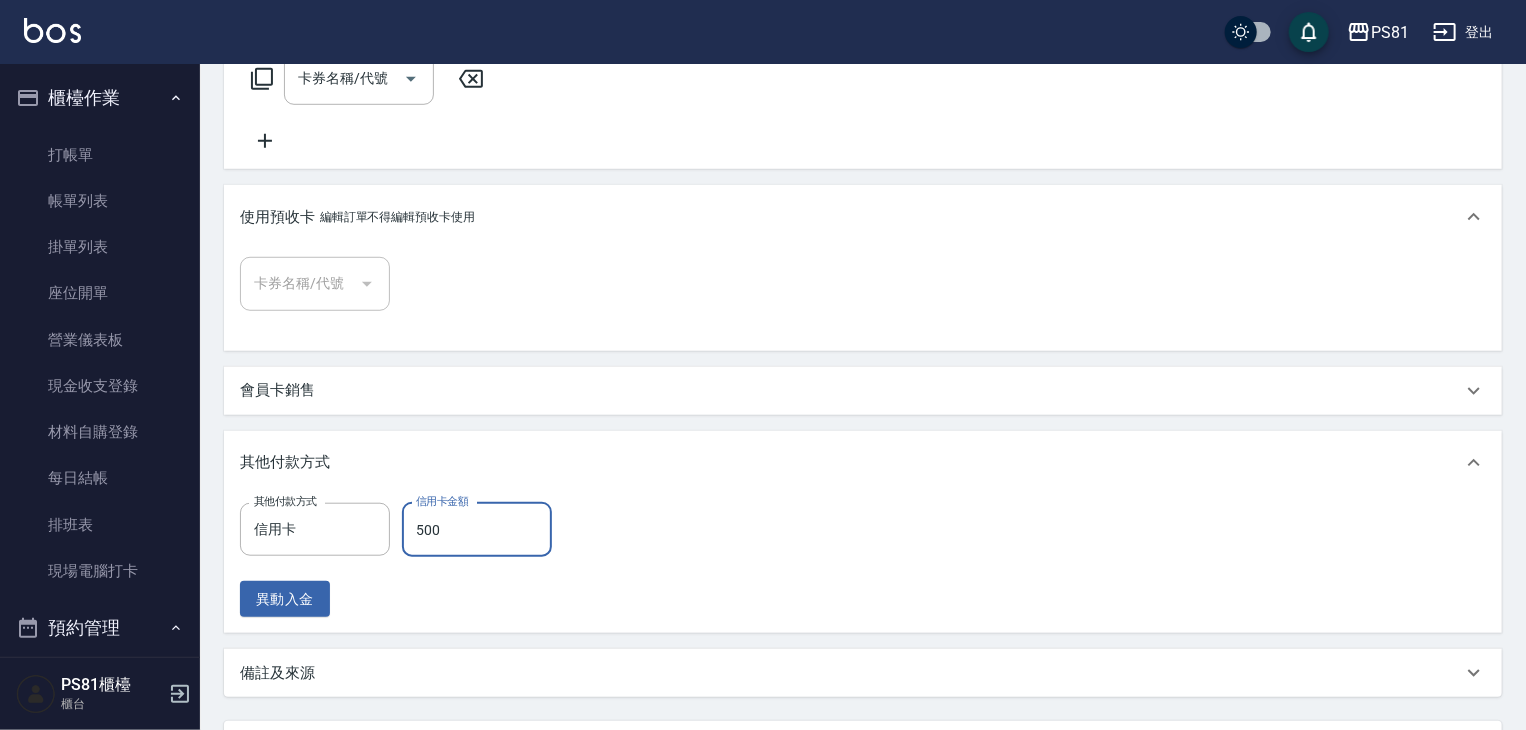 scroll, scrollTop: 712, scrollLeft: 0, axis: vertical 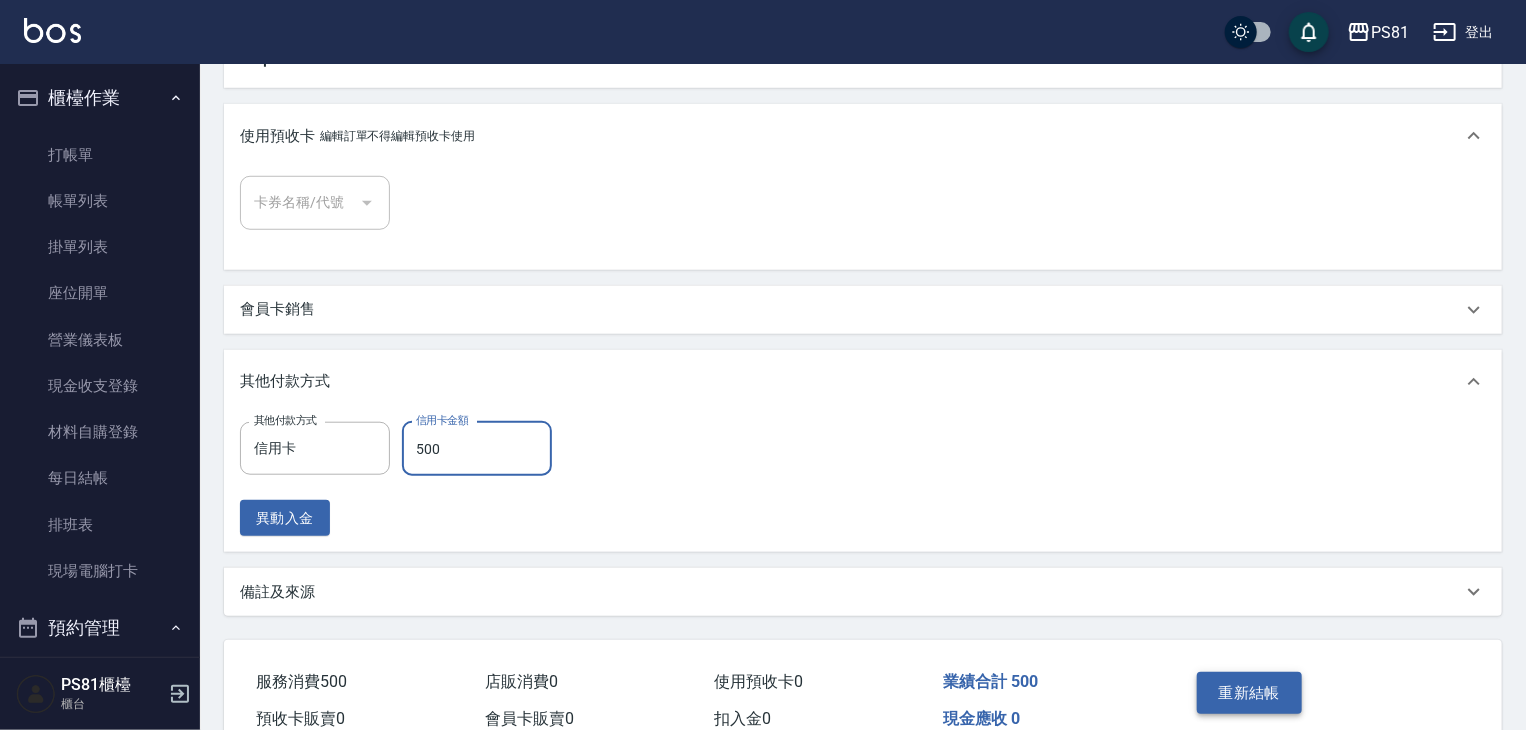type on "500" 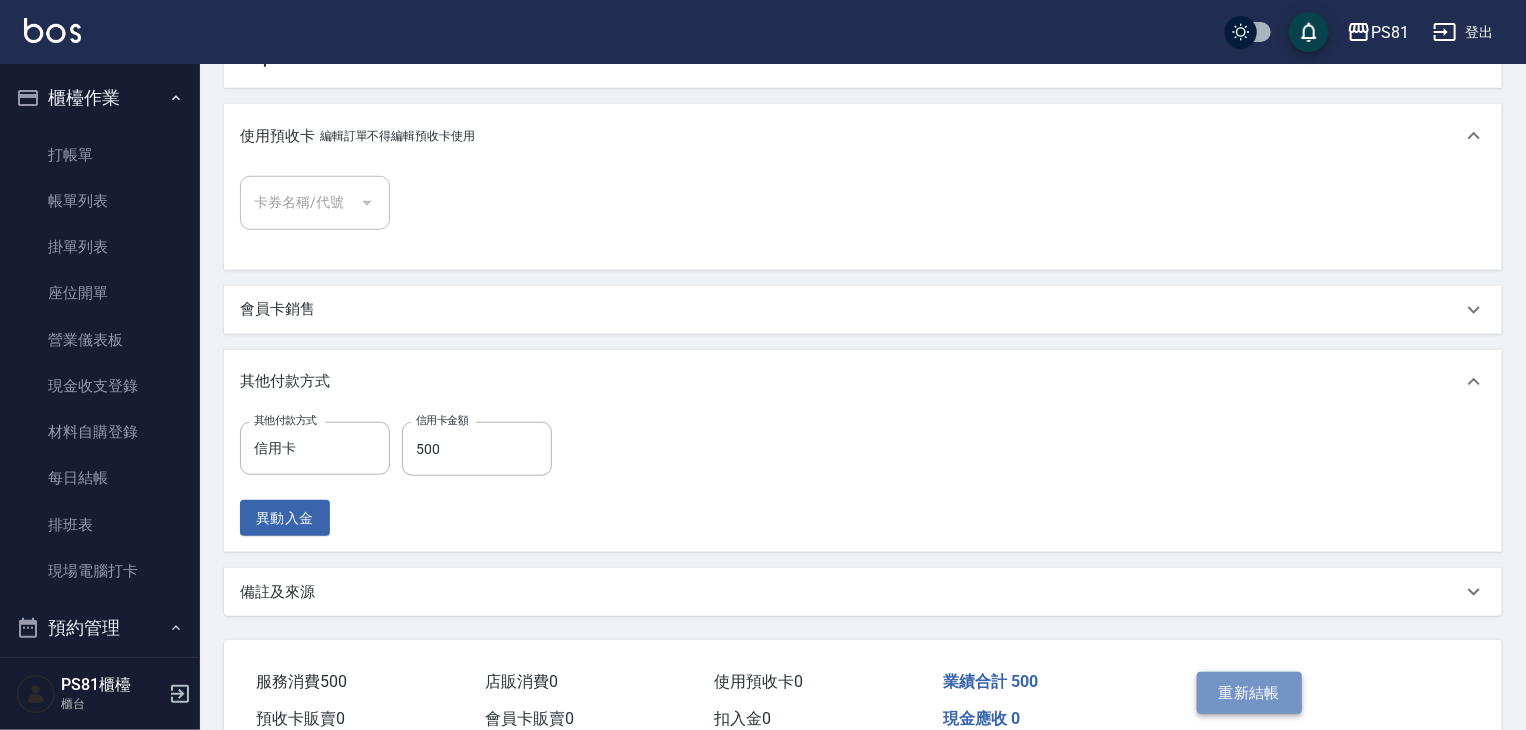 click on "重新結帳" at bounding box center [1250, 693] 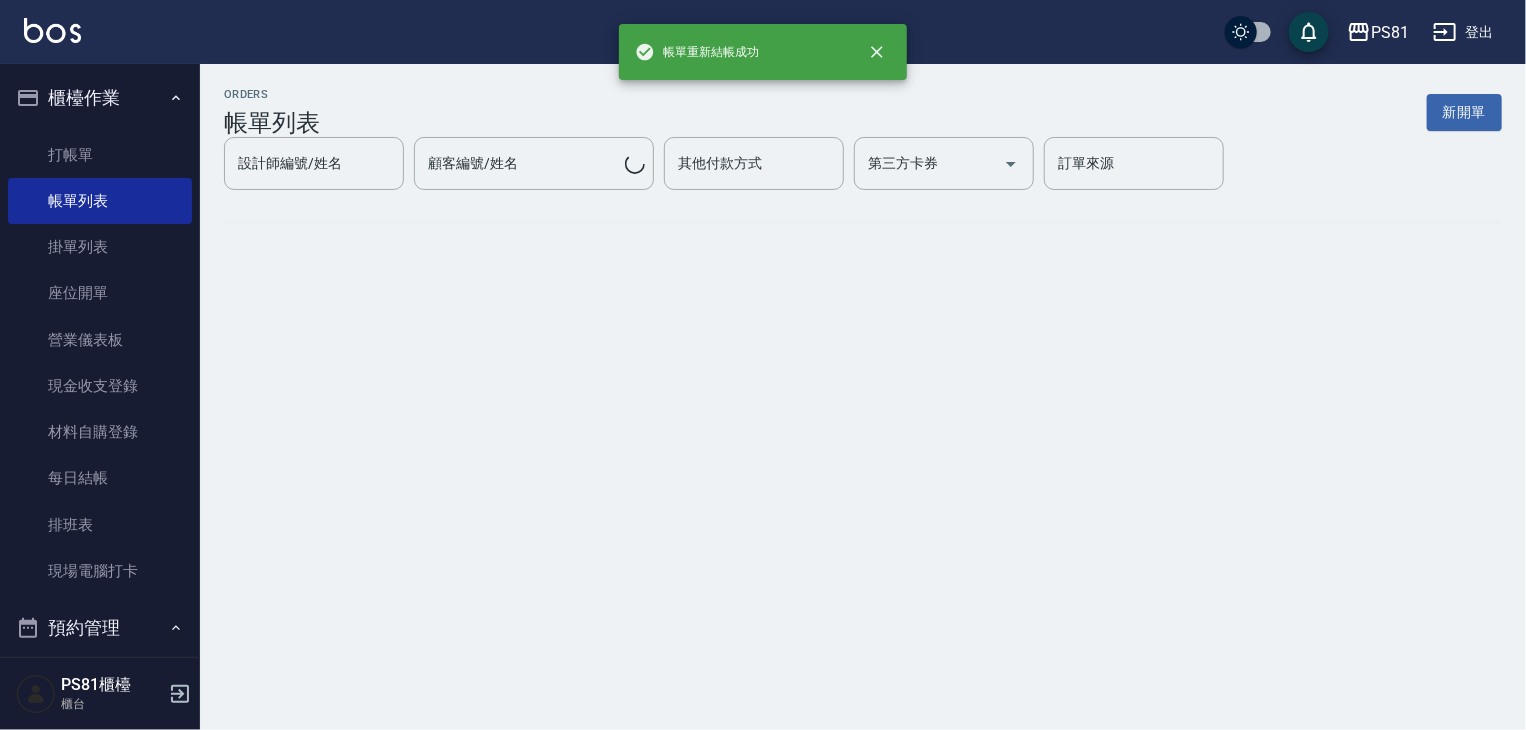 scroll, scrollTop: 0, scrollLeft: 0, axis: both 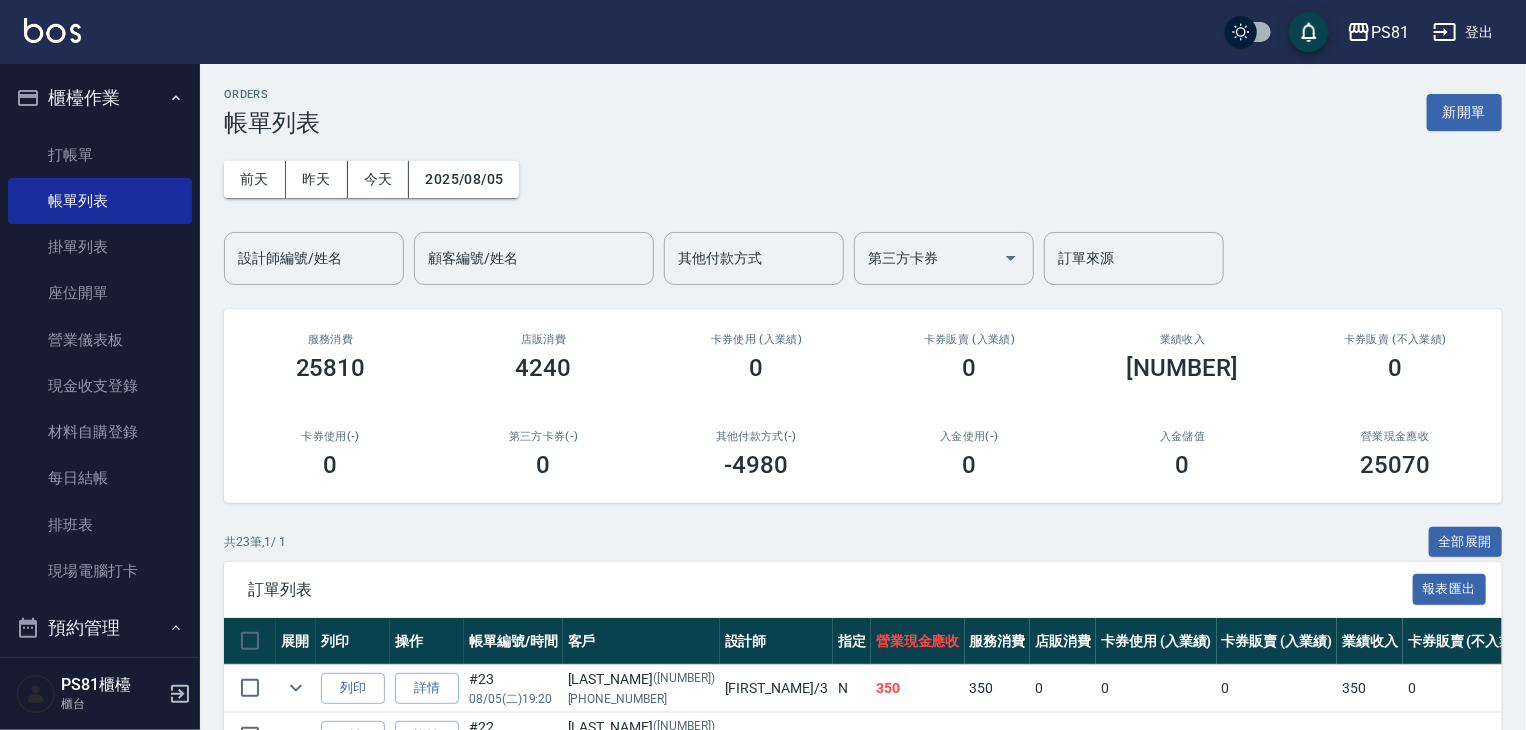 drag, startPoint x: 0, startPoint y: 776, endPoint x: 834, endPoint y: 202, distance: 1012.43866 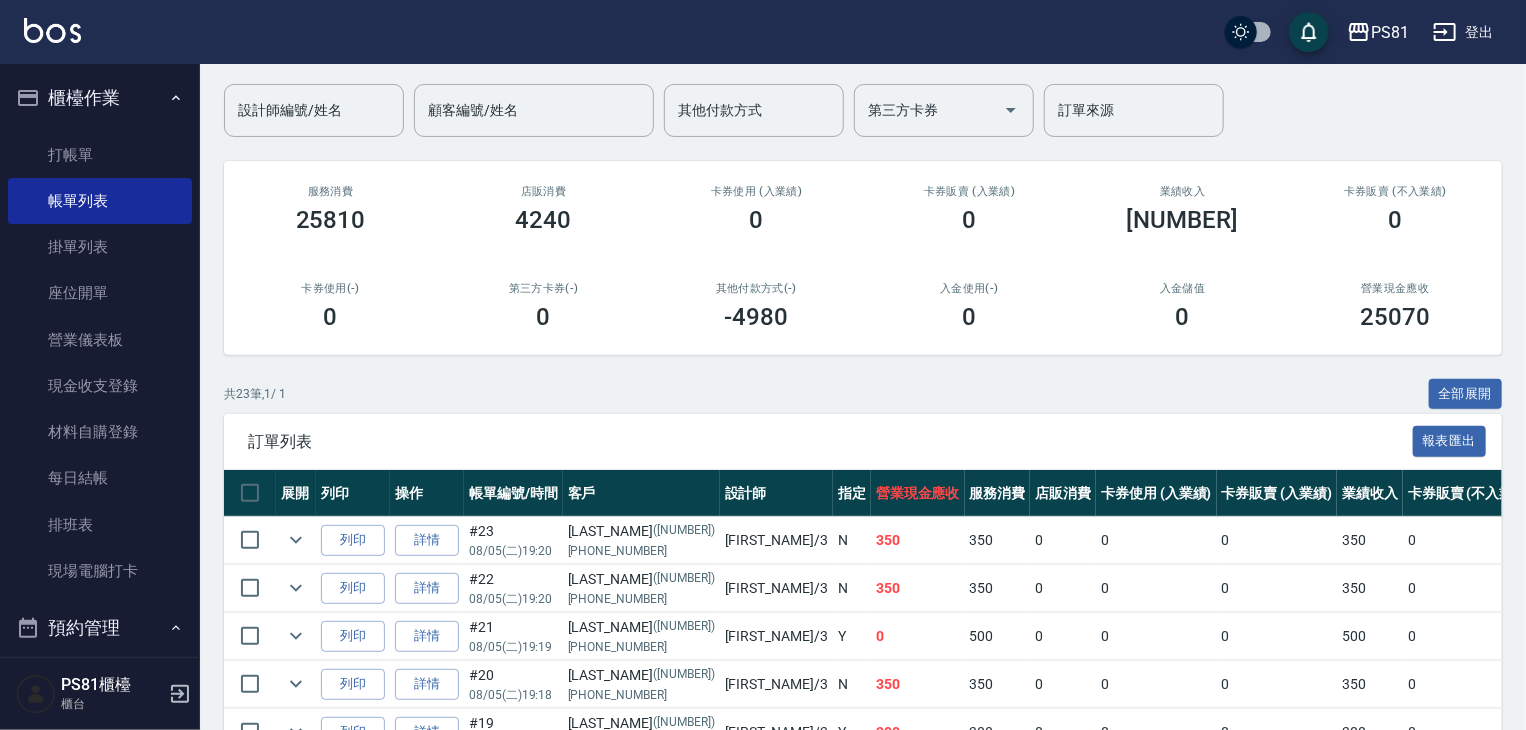 scroll, scrollTop: 300, scrollLeft: 0, axis: vertical 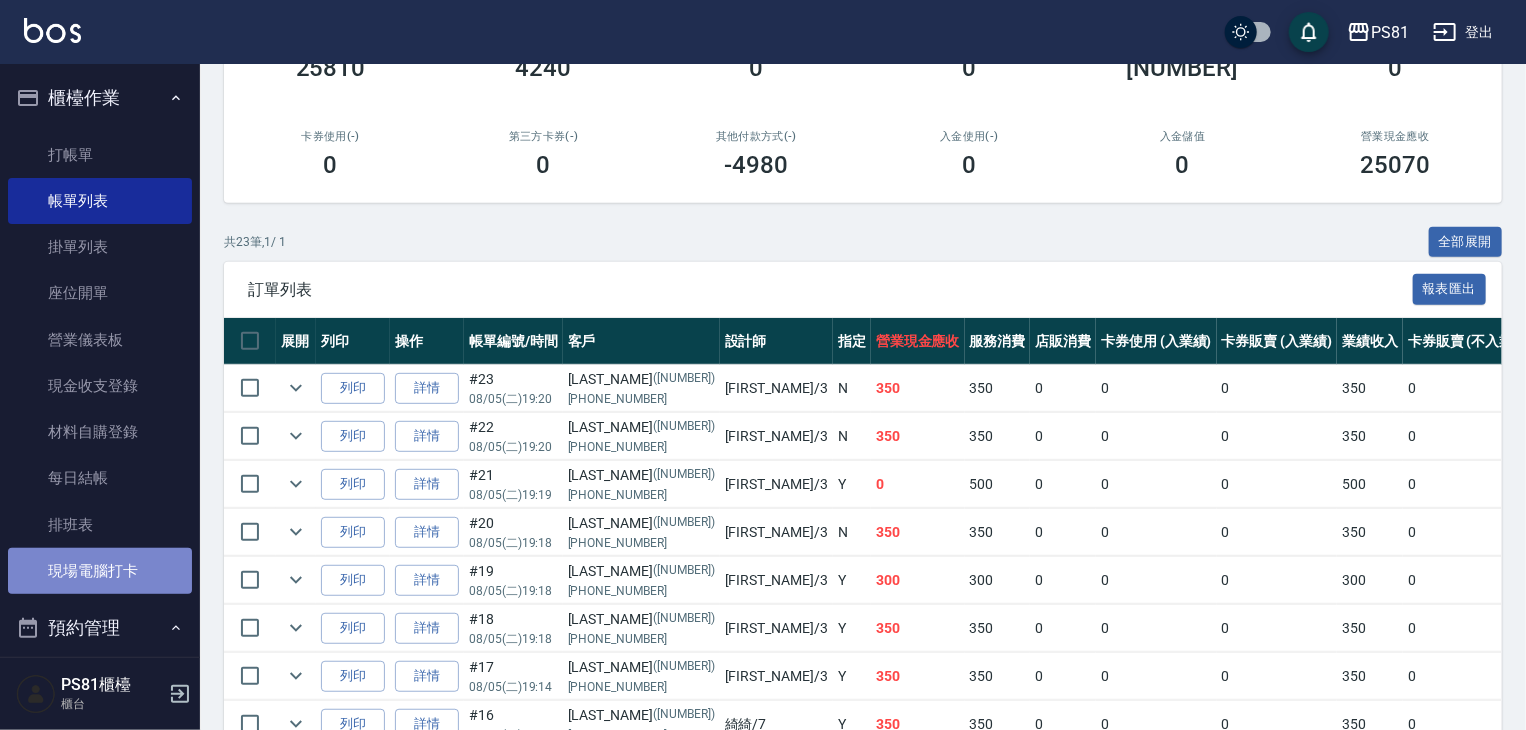 click on "現場電腦打卡" at bounding box center (100, 571) 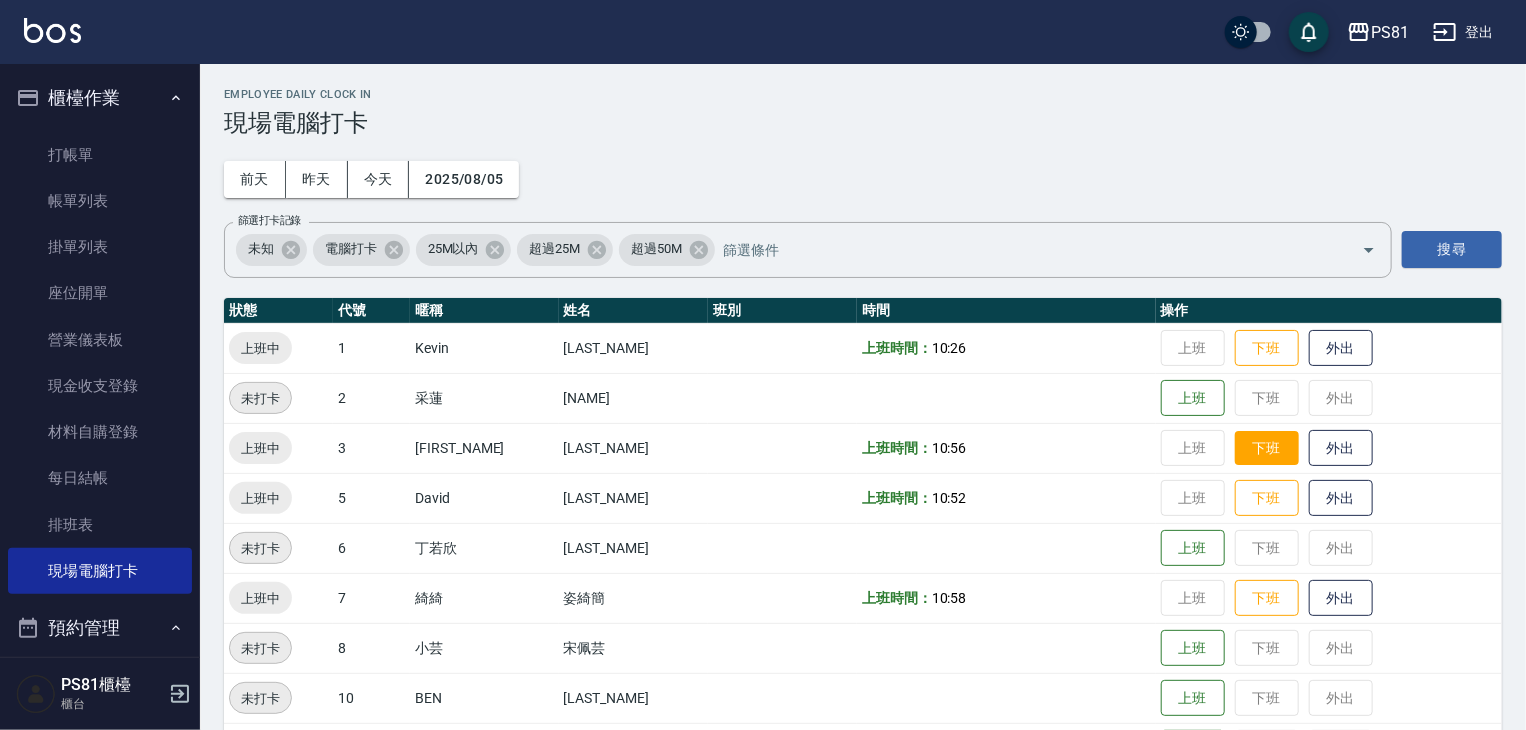 click on "下班" at bounding box center (1267, 448) 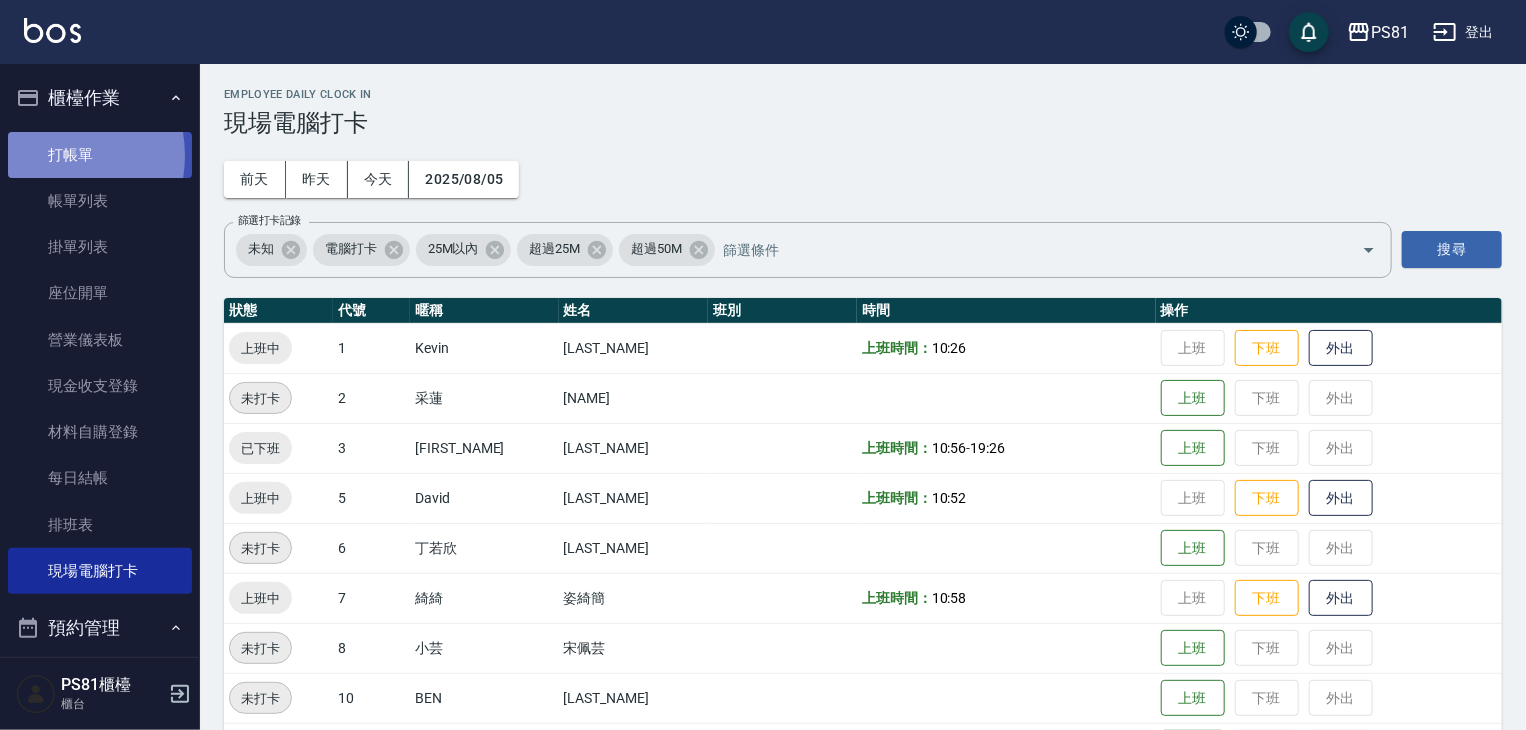 click on "打帳單" at bounding box center [100, 155] 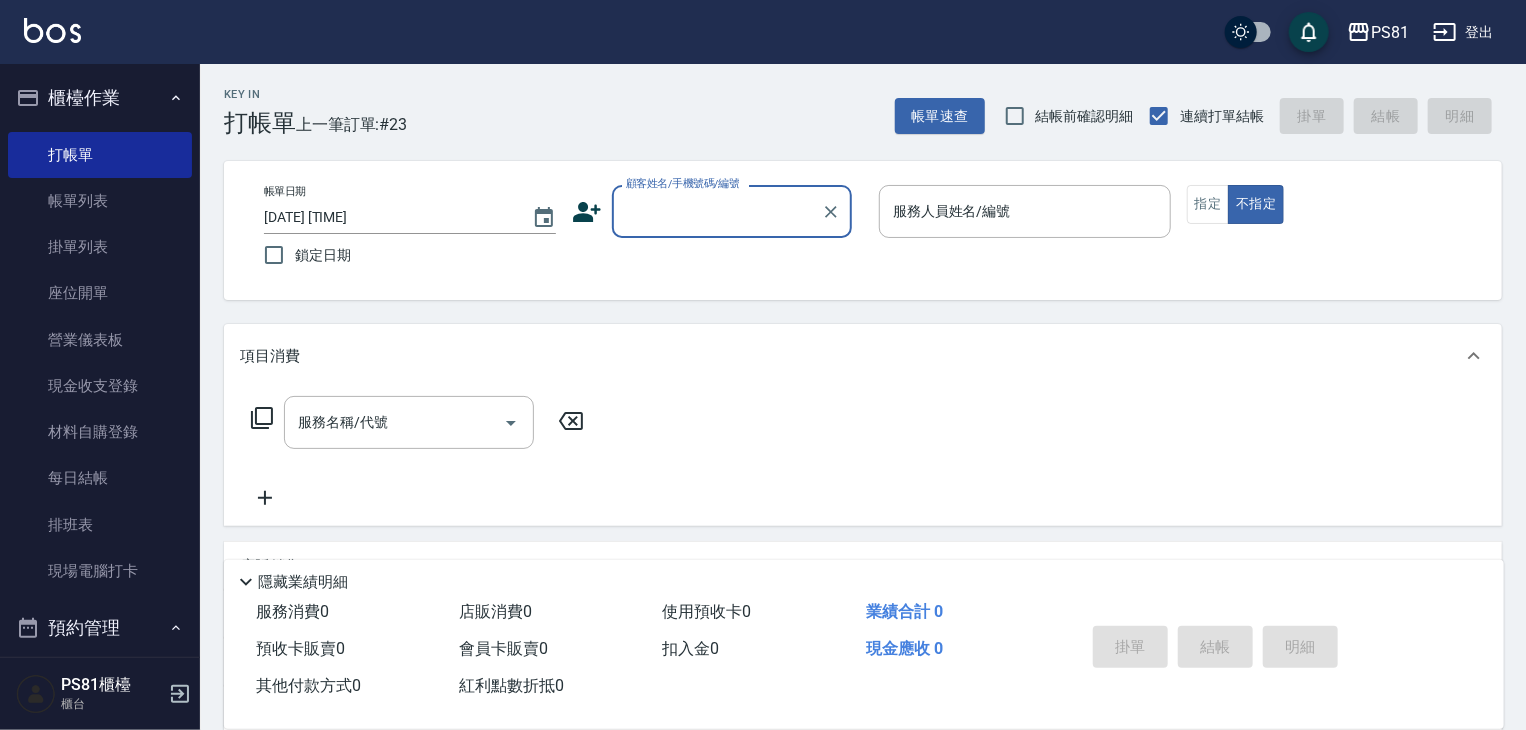click 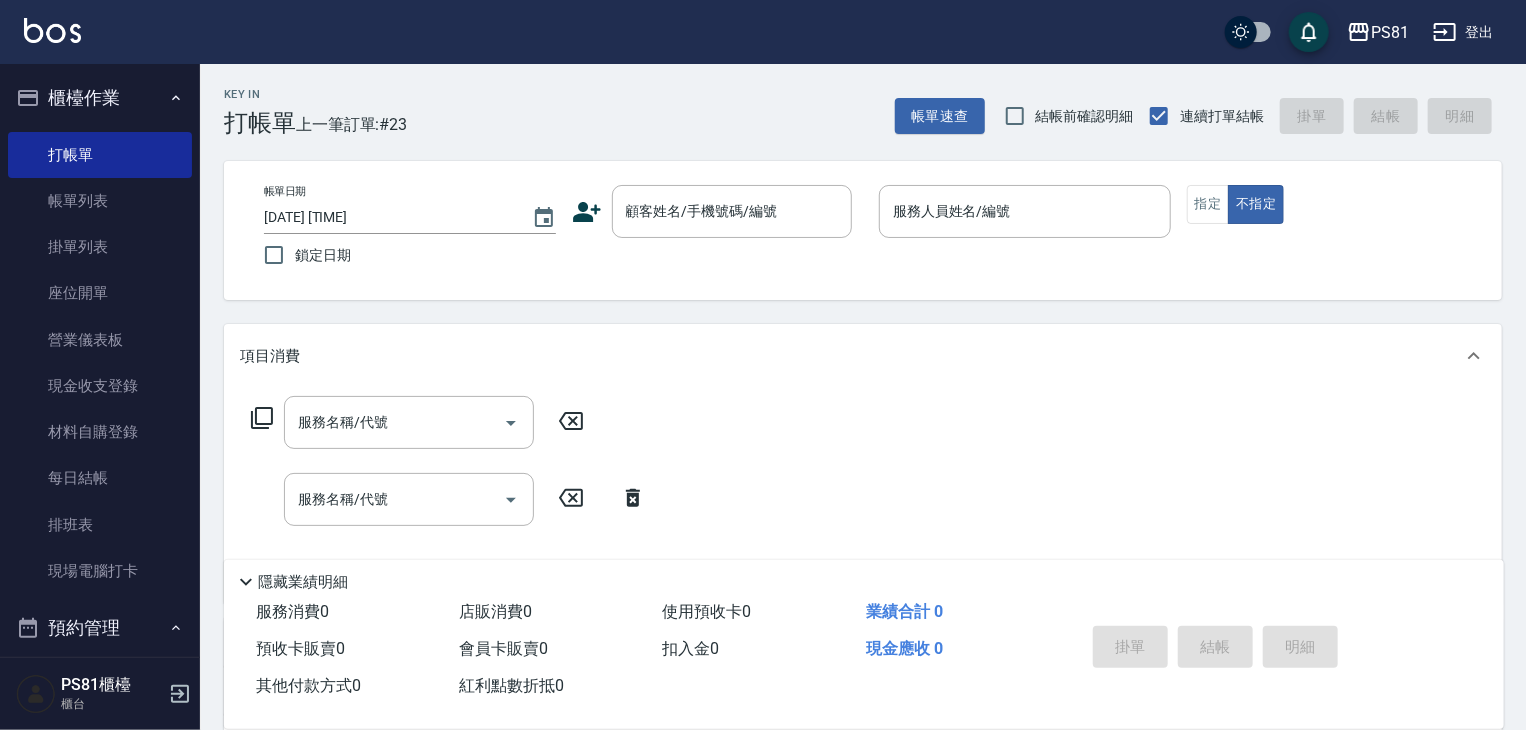 click on "隱藏業績明細" at bounding box center [303, 582] 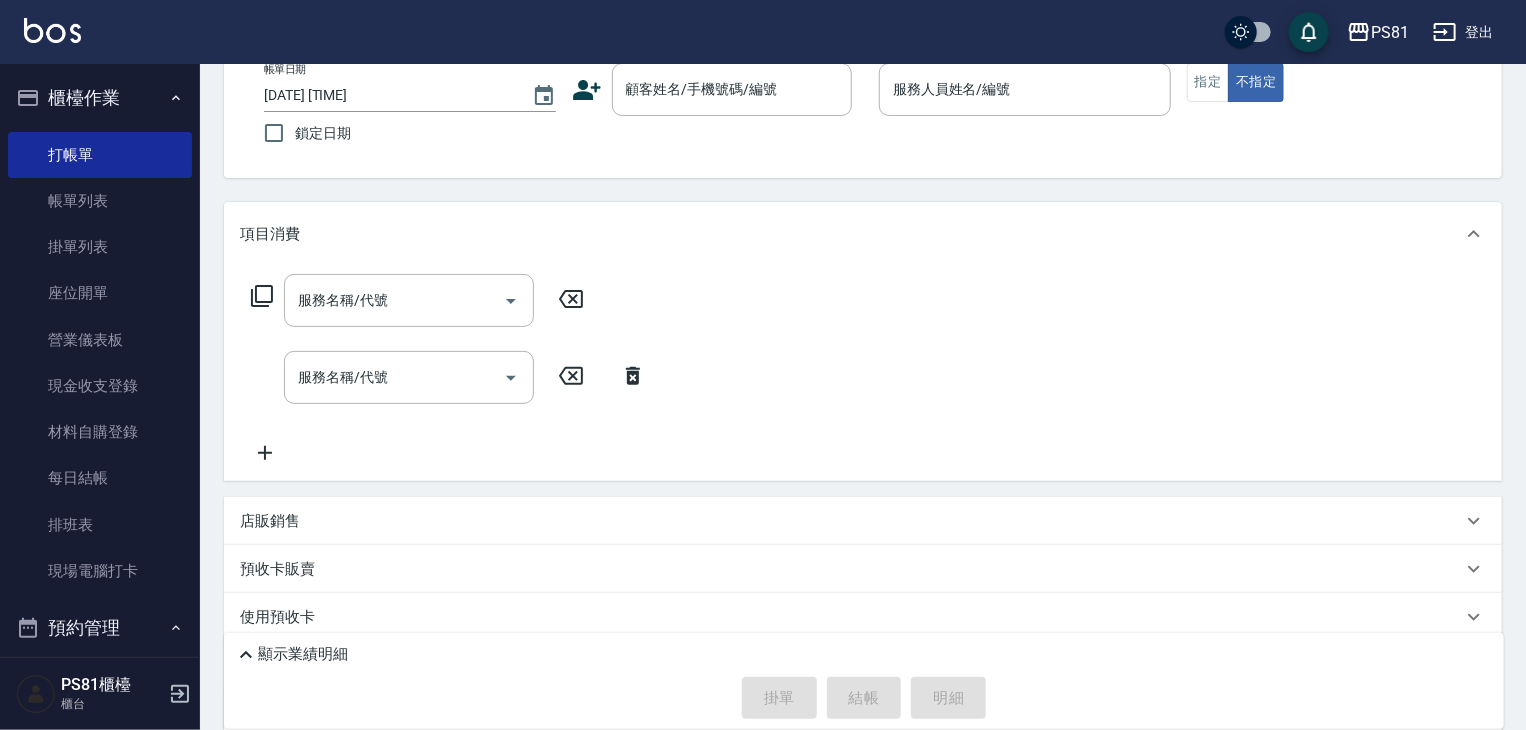 scroll, scrollTop: 240, scrollLeft: 0, axis: vertical 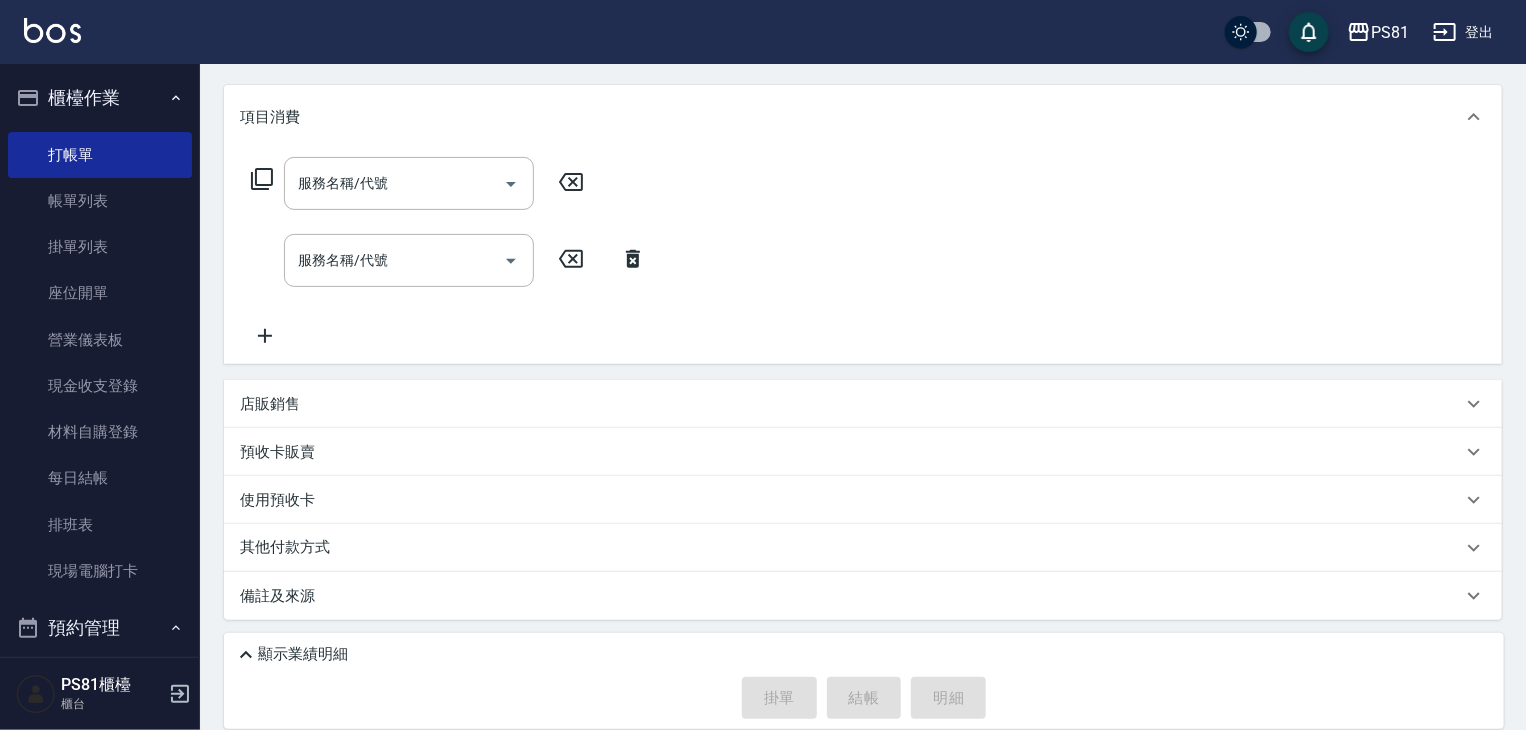 click on "店販銷售" at bounding box center [851, 404] 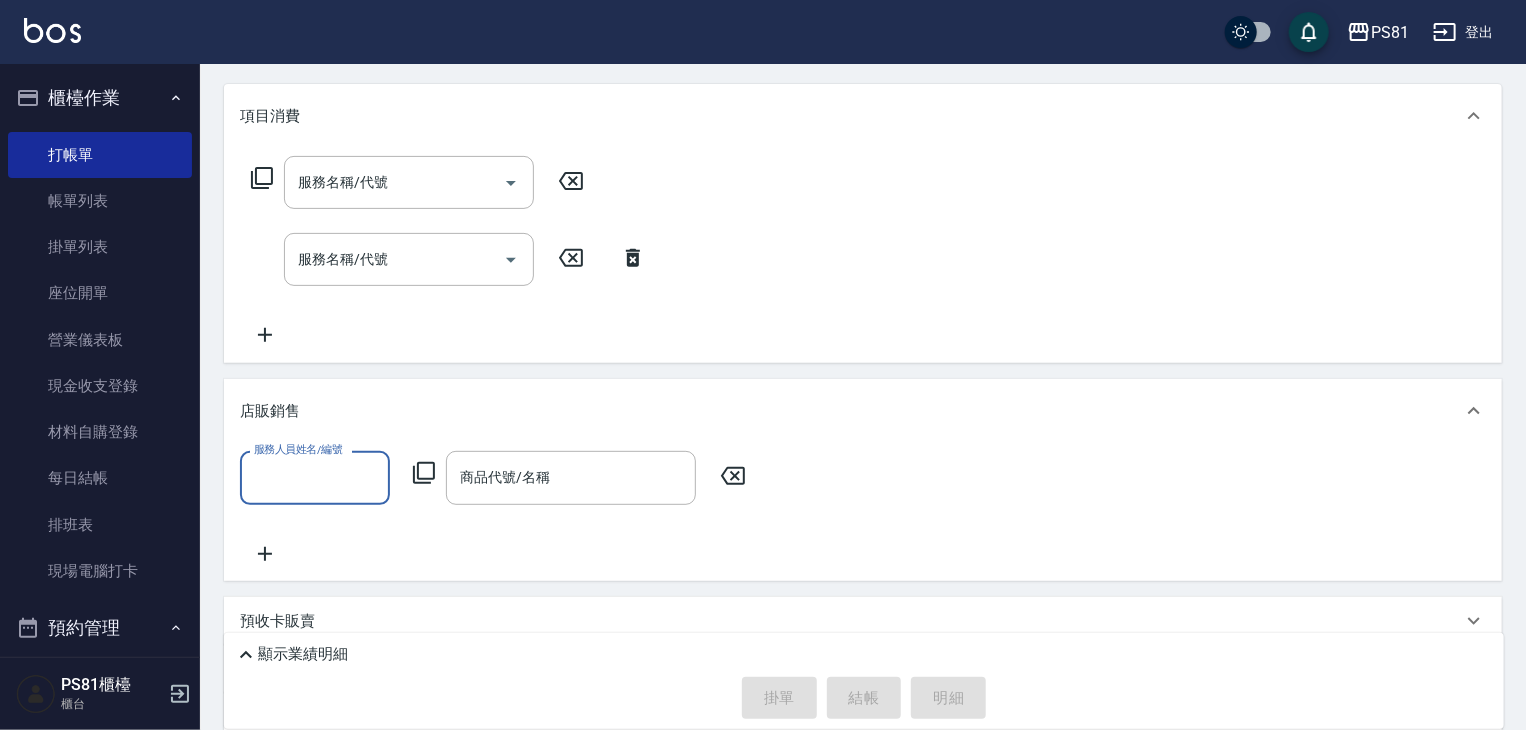 scroll, scrollTop: 0, scrollLeft: 0, axis: both 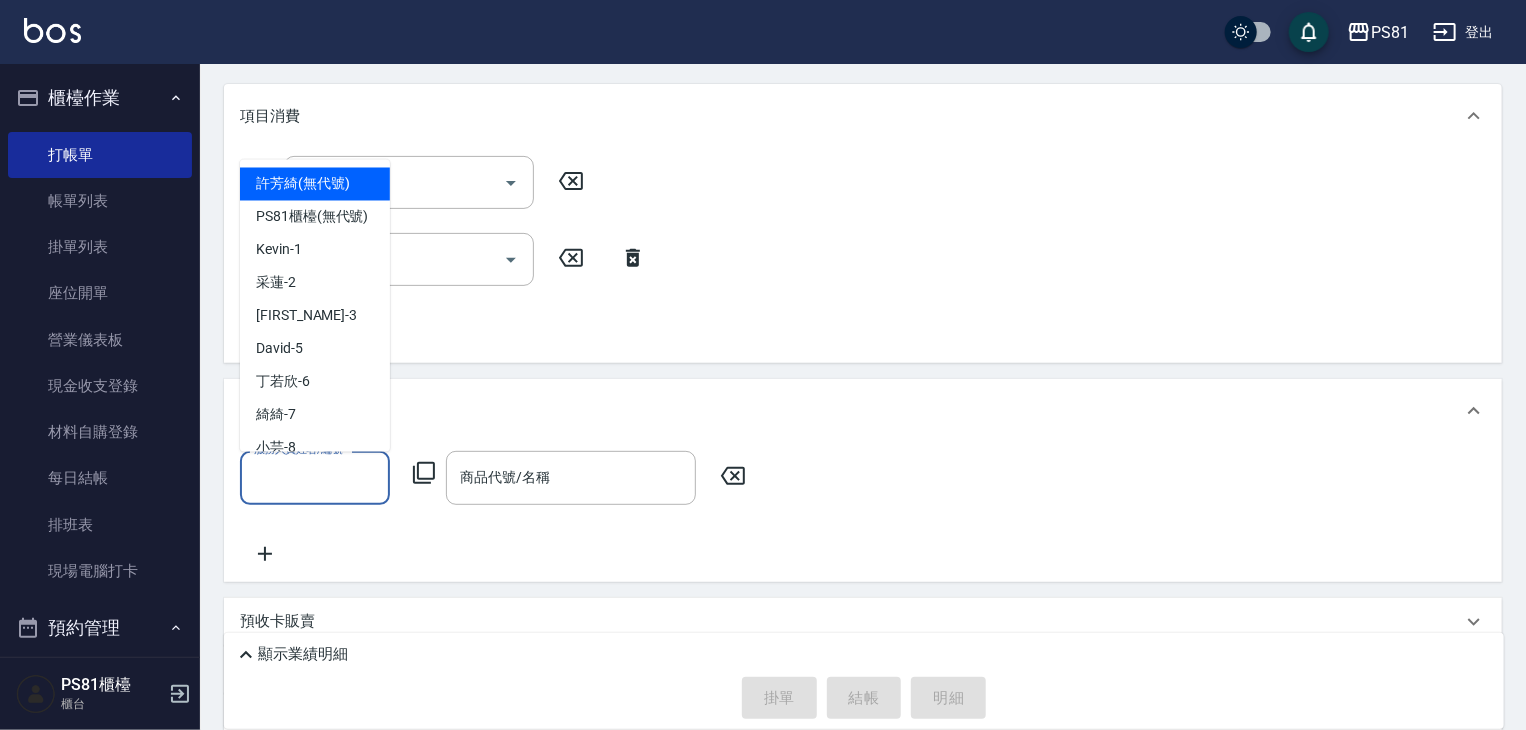 drag, startPoint x: 298, startPoint y: 463, endPoint x: 314, endPoint y: 453, distance: 18.867962 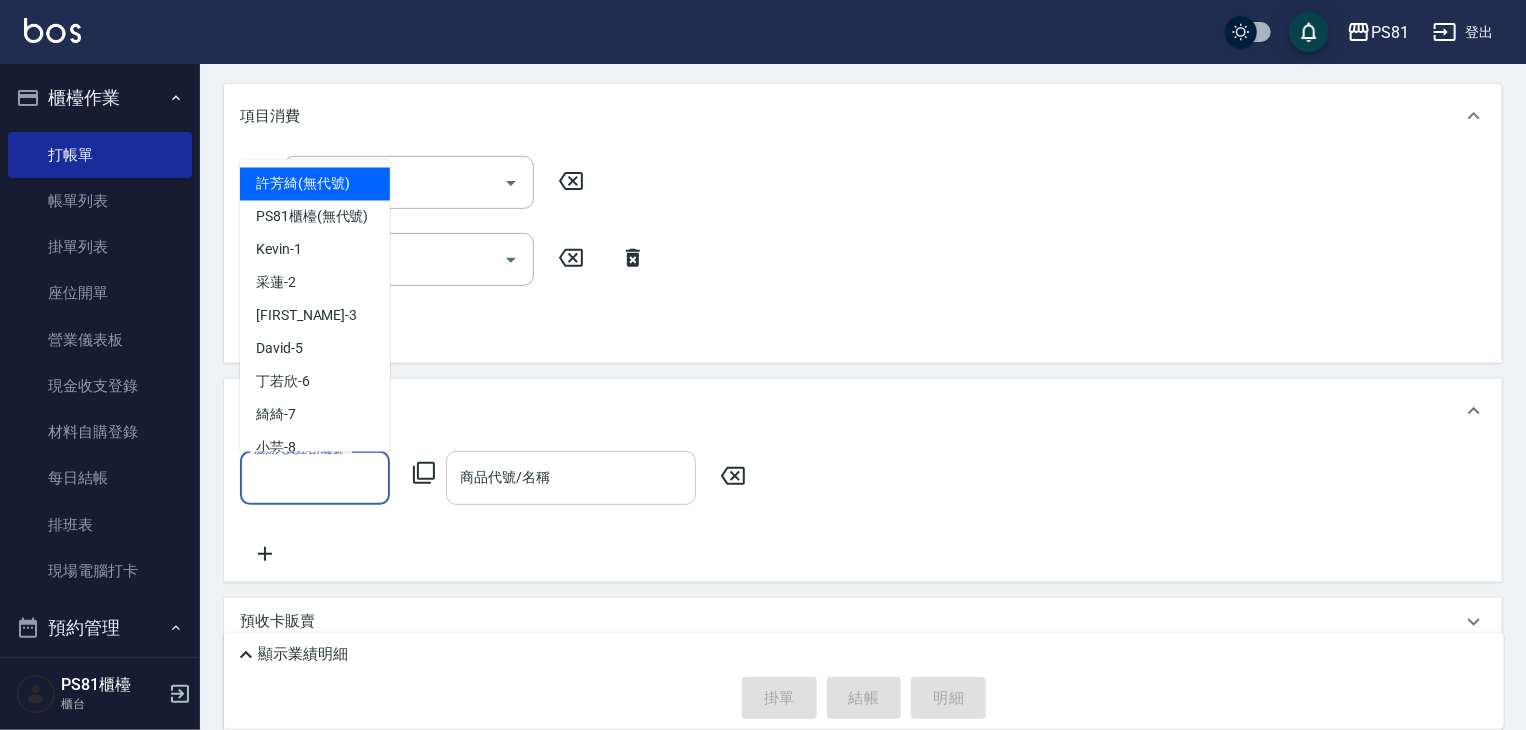click on "商品代號/名稱 商品代號/名稱" at bounding box center (571, 477) 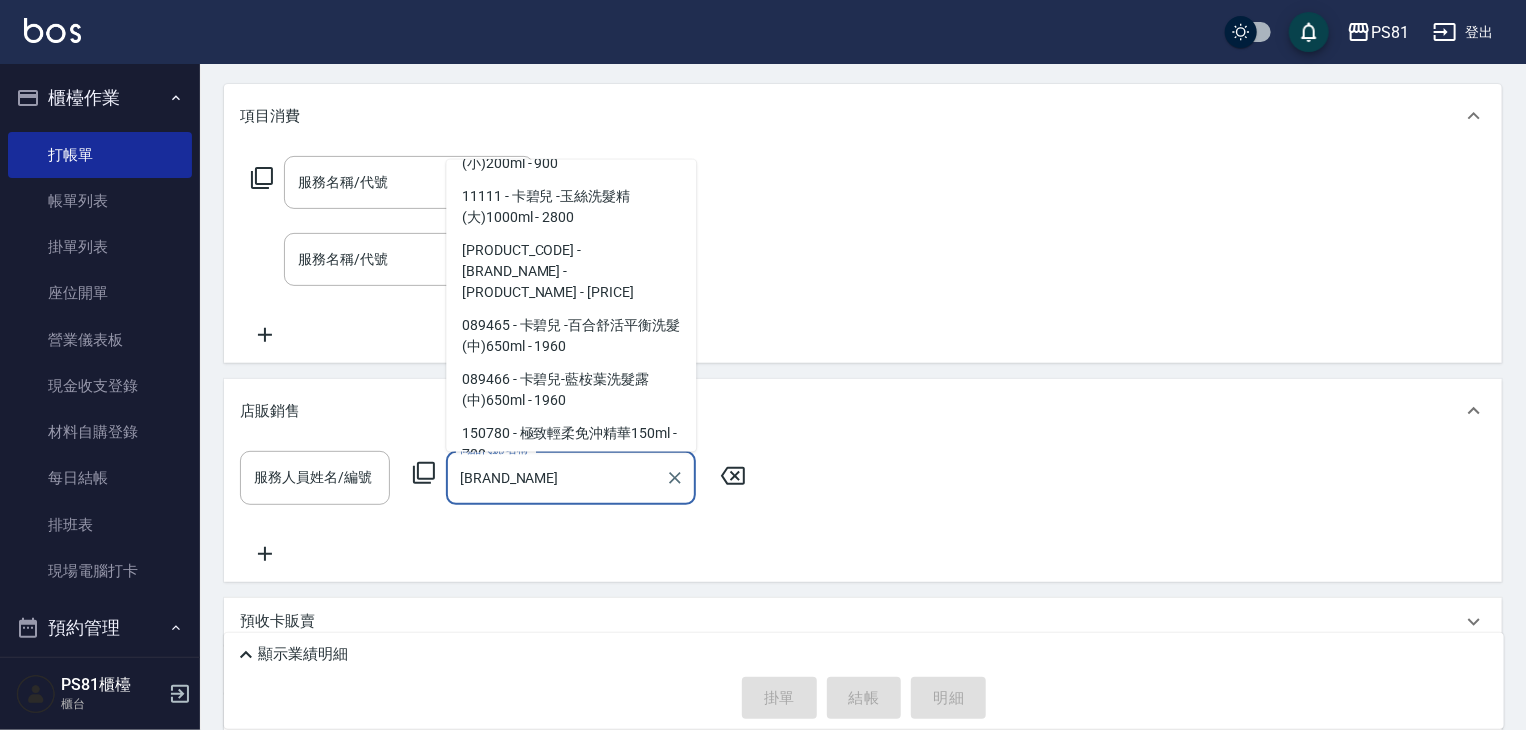 scroll, scrollTop: 591, scrollLeft: 0, axis: vertical 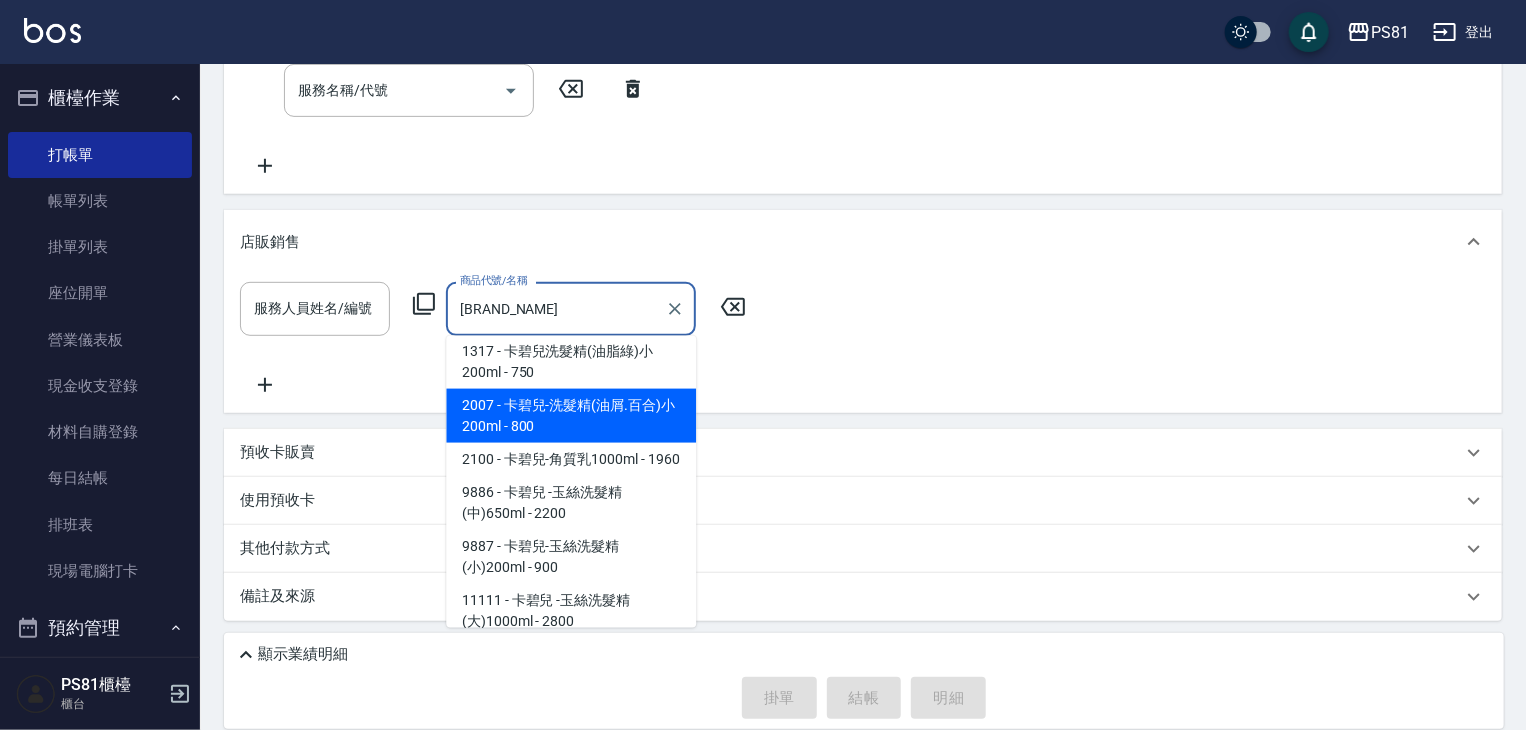 type on "[BRAND_NAME]" 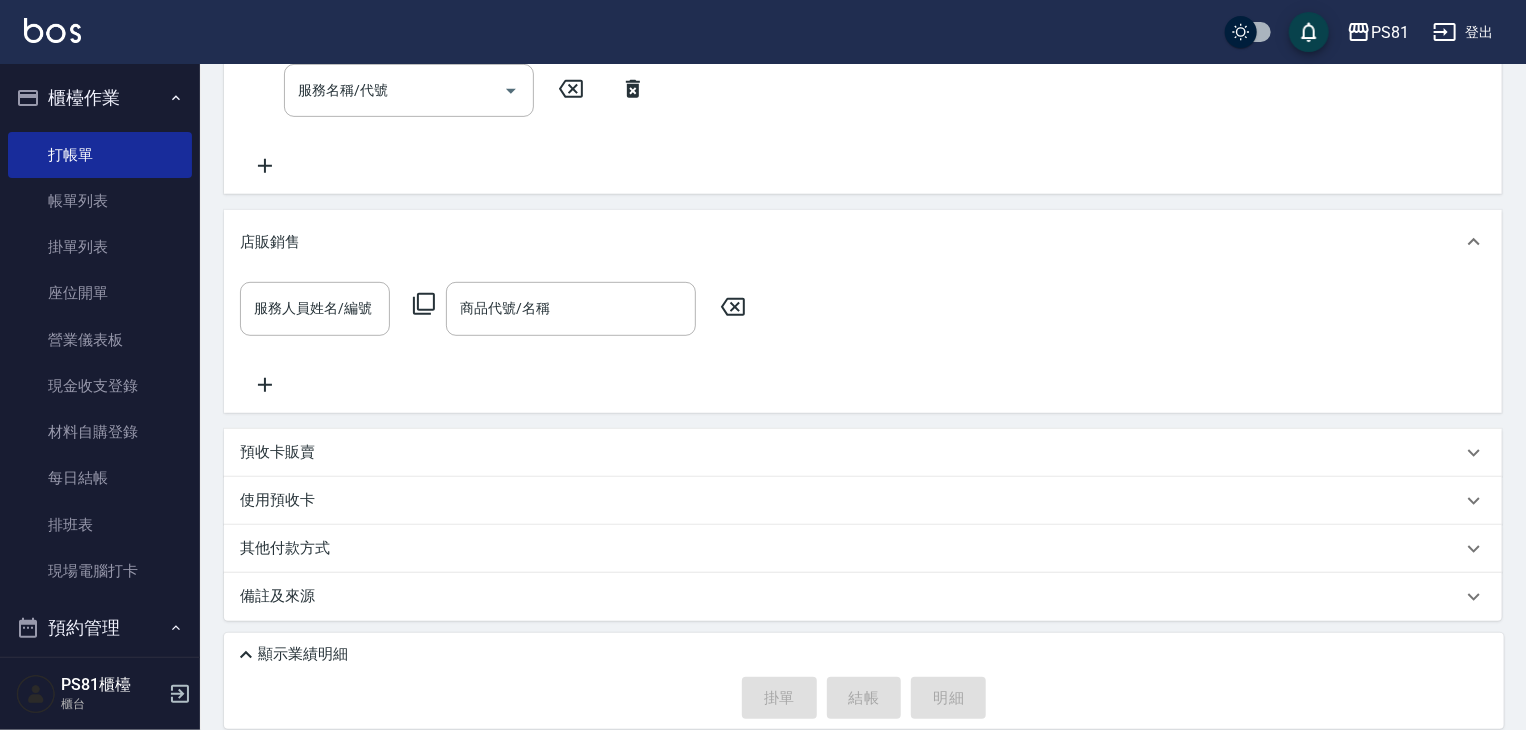 drag, startPoint x: 698, startPoint y: 463, endPoint x: 688, endPoint y: 425, distance: 39.293766 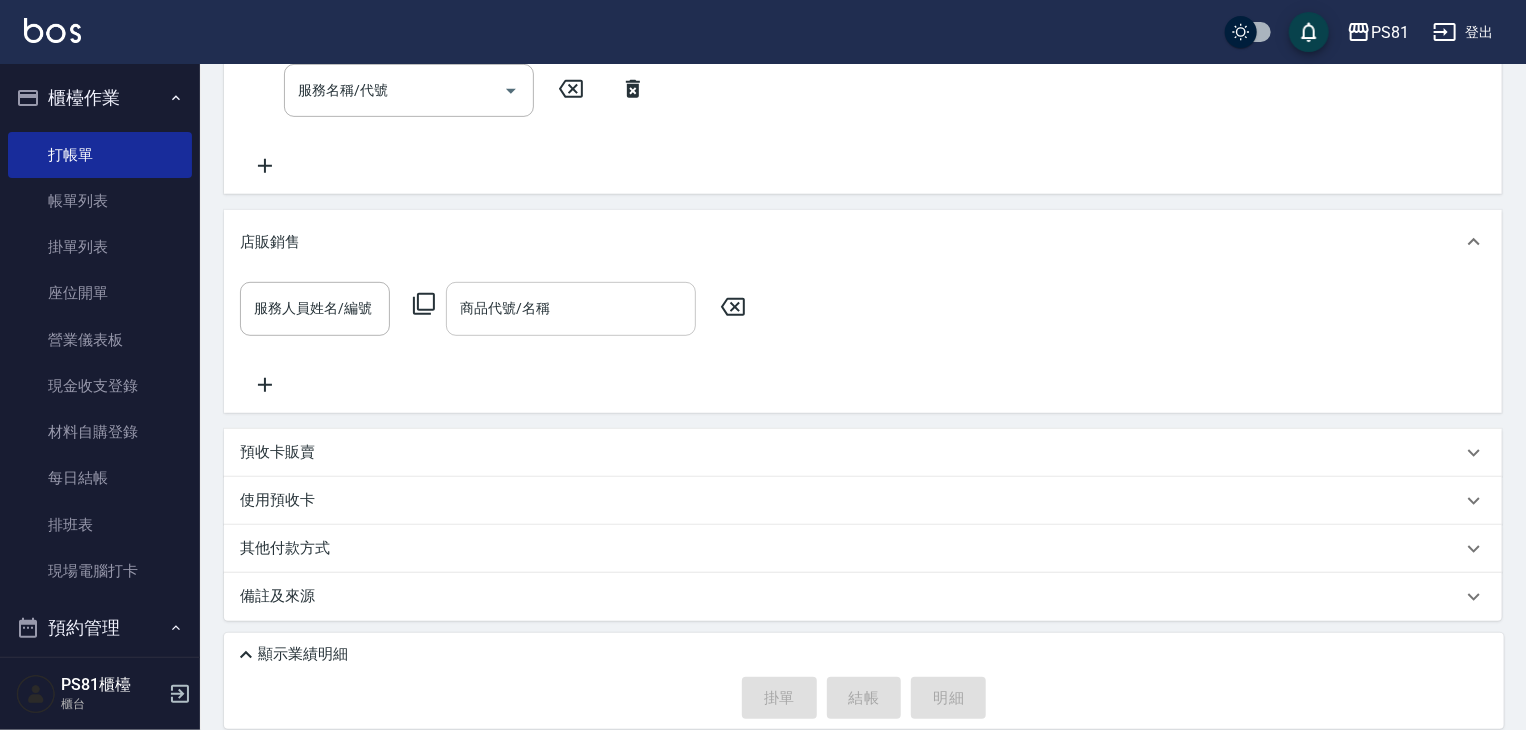 click on "商品代號/名稱" at bounding box center (571, 308) 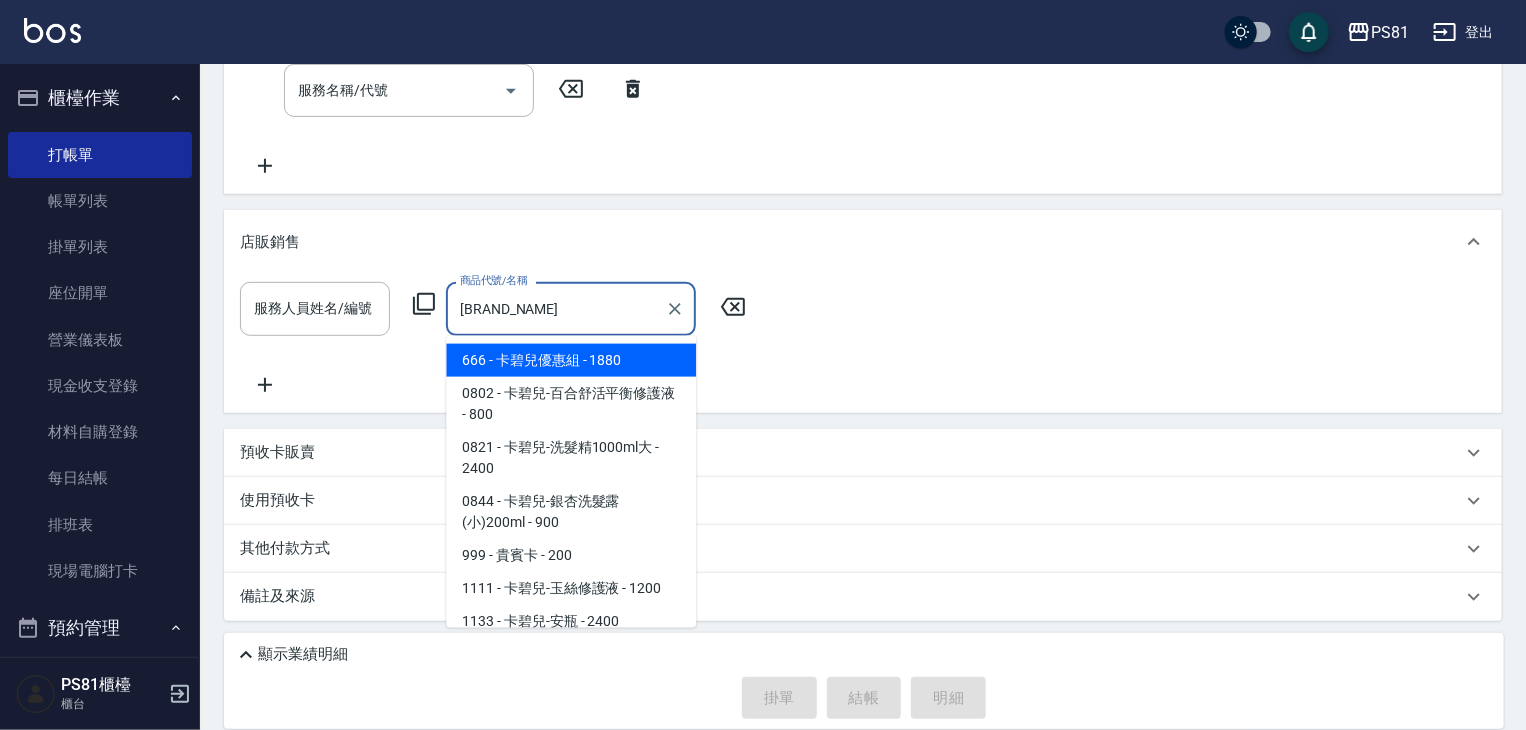 click on "0821 - 卡碧兒-洗髮精1000ml大 - 2400" at bounding box center [571, 458] 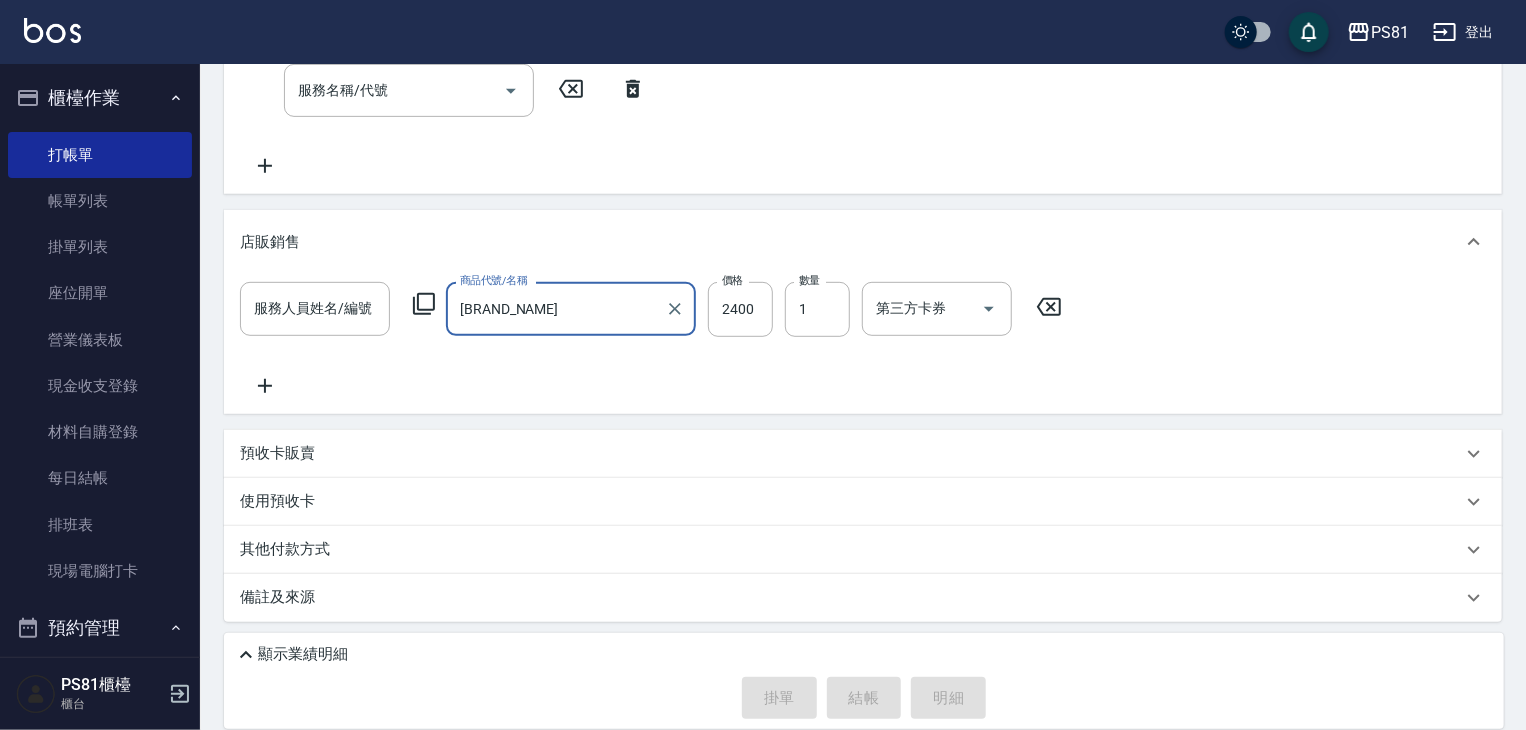click on "[BRAND_NAME]" at bounding box center [556, 308] 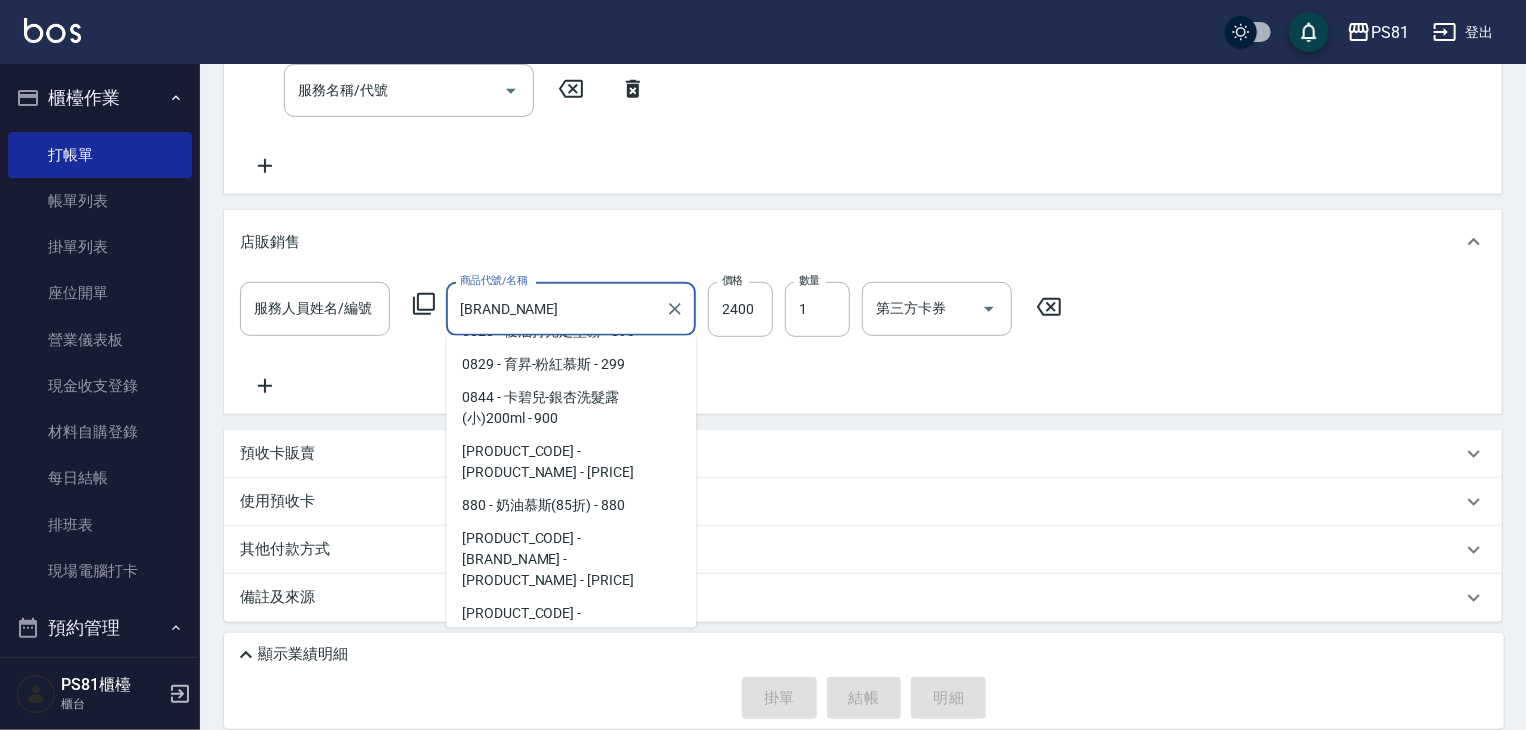 scroll, scrollTop: 4612, scrollLeft: 0, axis: vertical 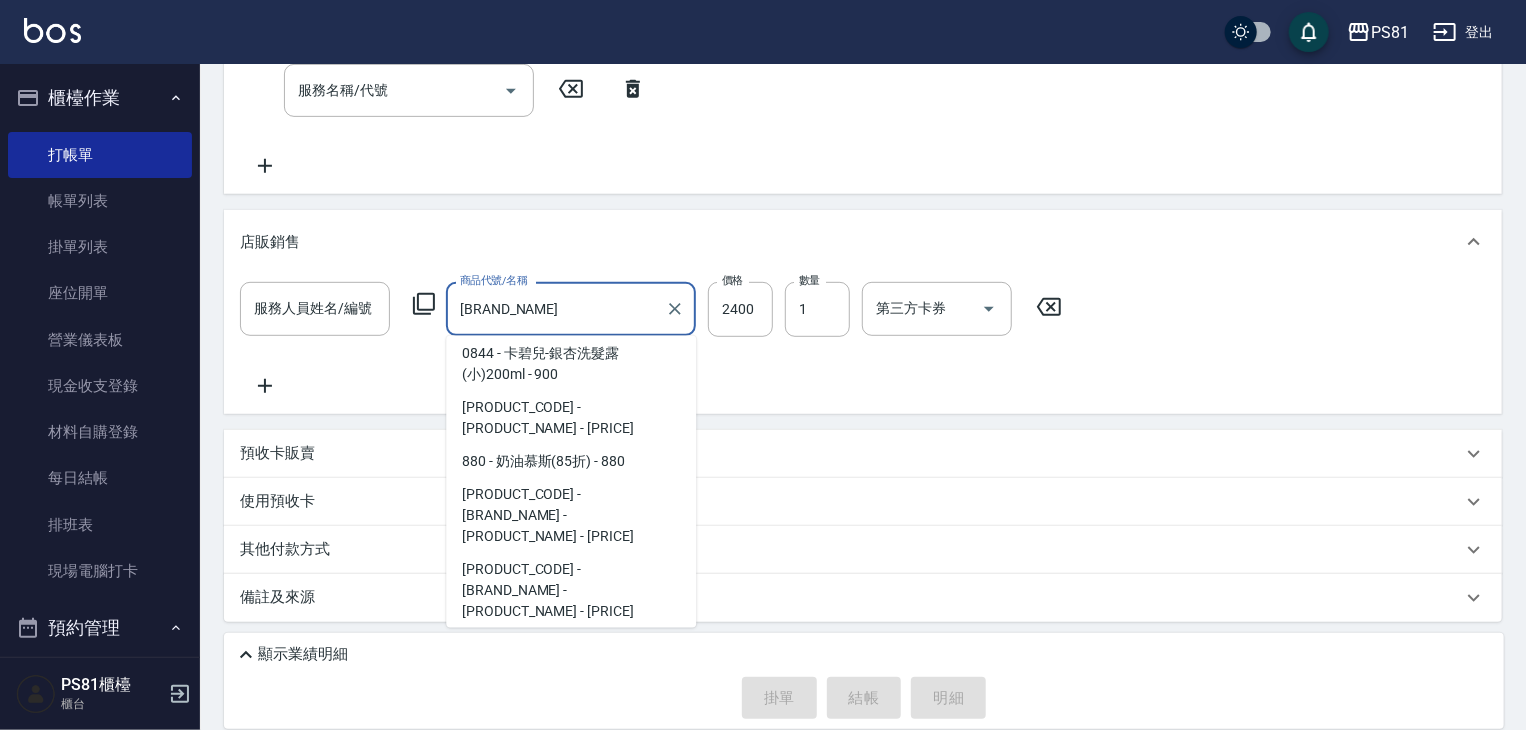 click on "[BRAND_NAME]" at bounding box center [556, 308] 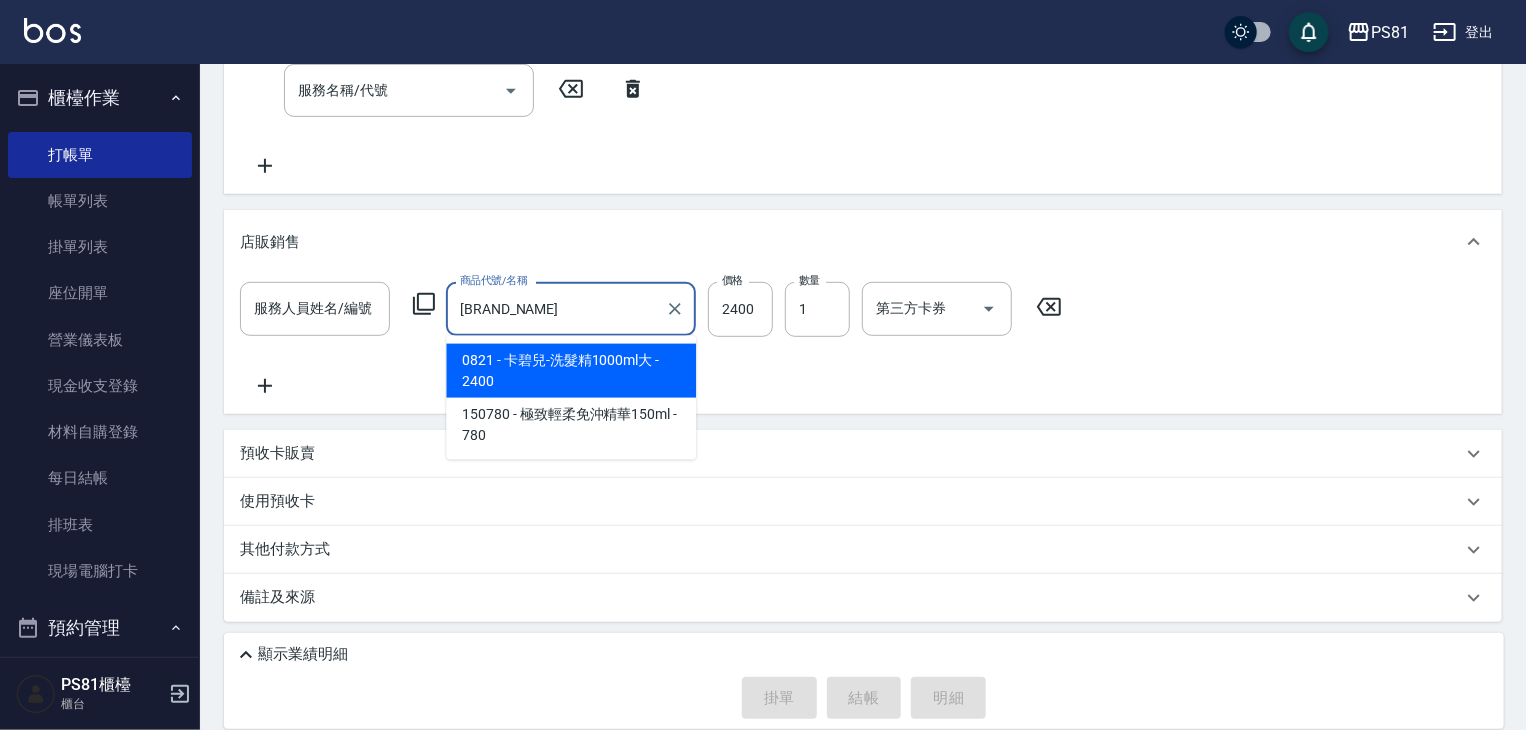 scroll, scrollTop: 0, scrollLeft: 0, axis: both 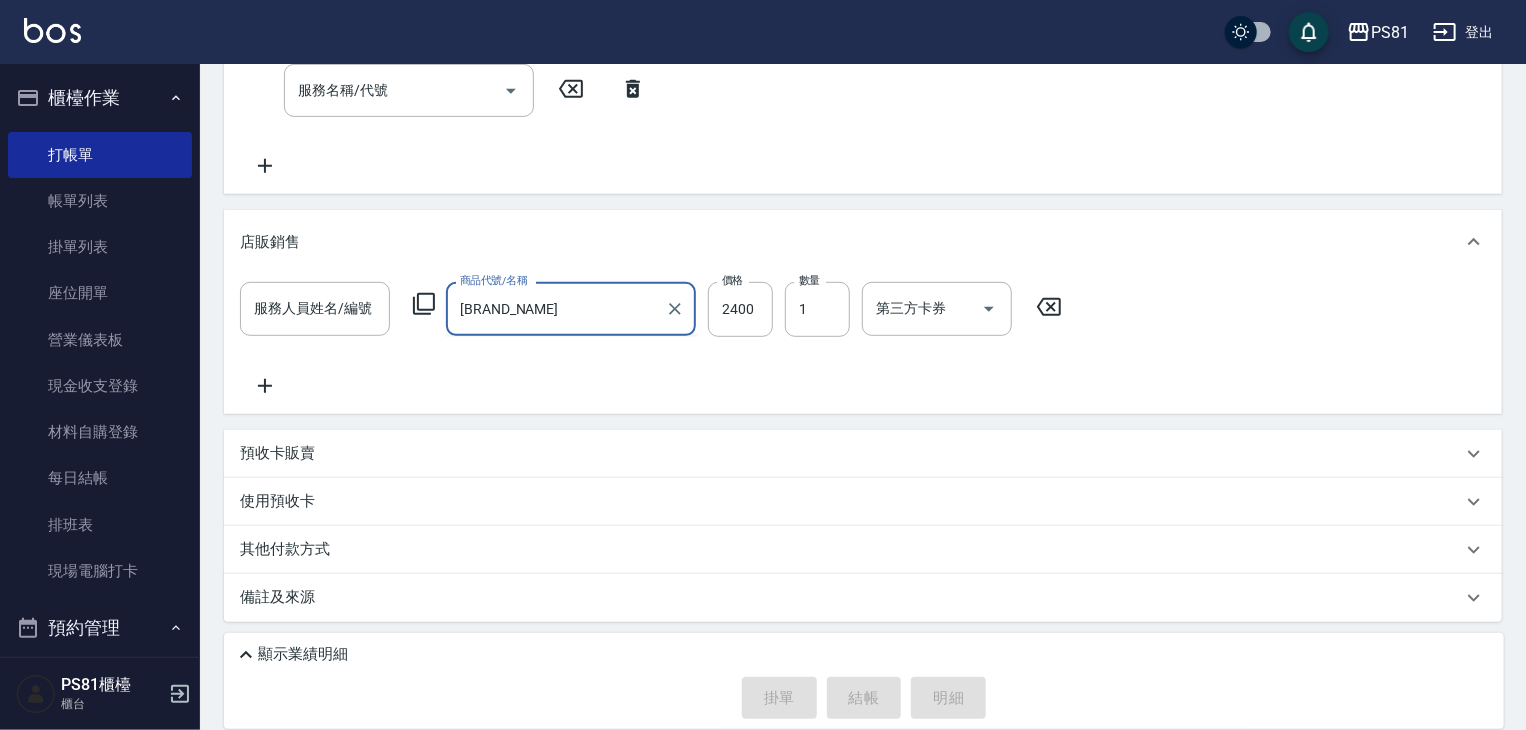 type on "[BRAND_NAME]" 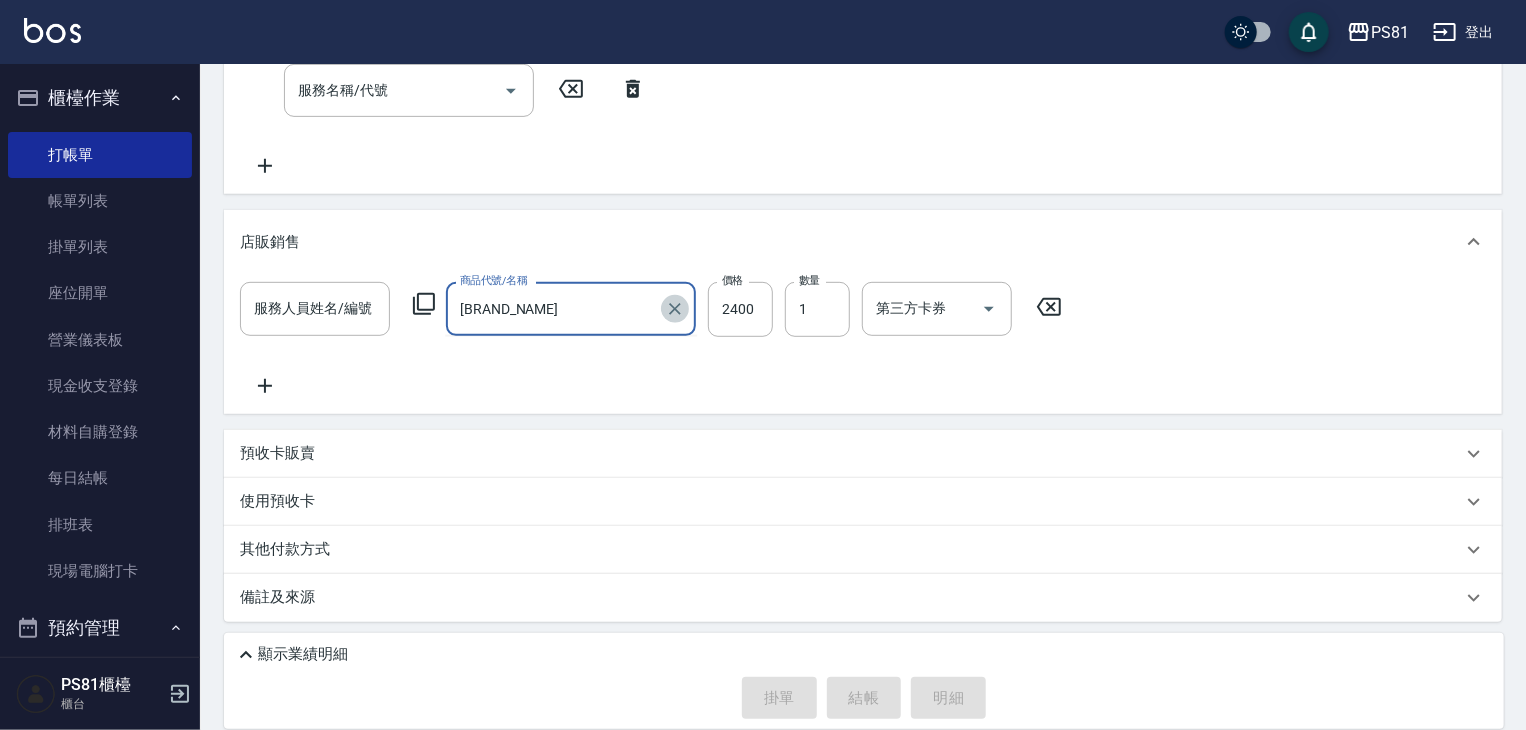 drag, startPoint x: 672, startPoint y: 307, endPoint x: 660, endPoint y: 313, distance: 13.416408 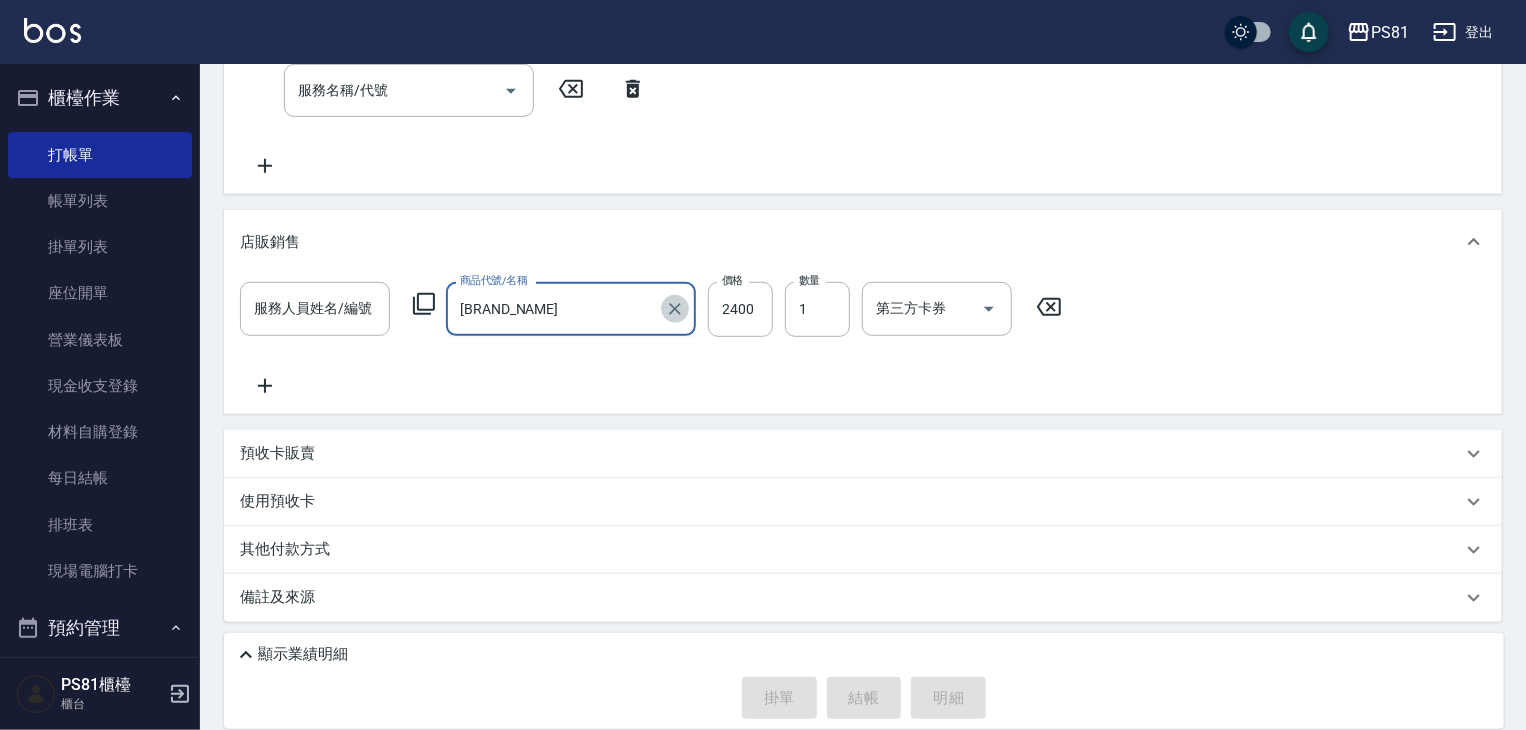 click 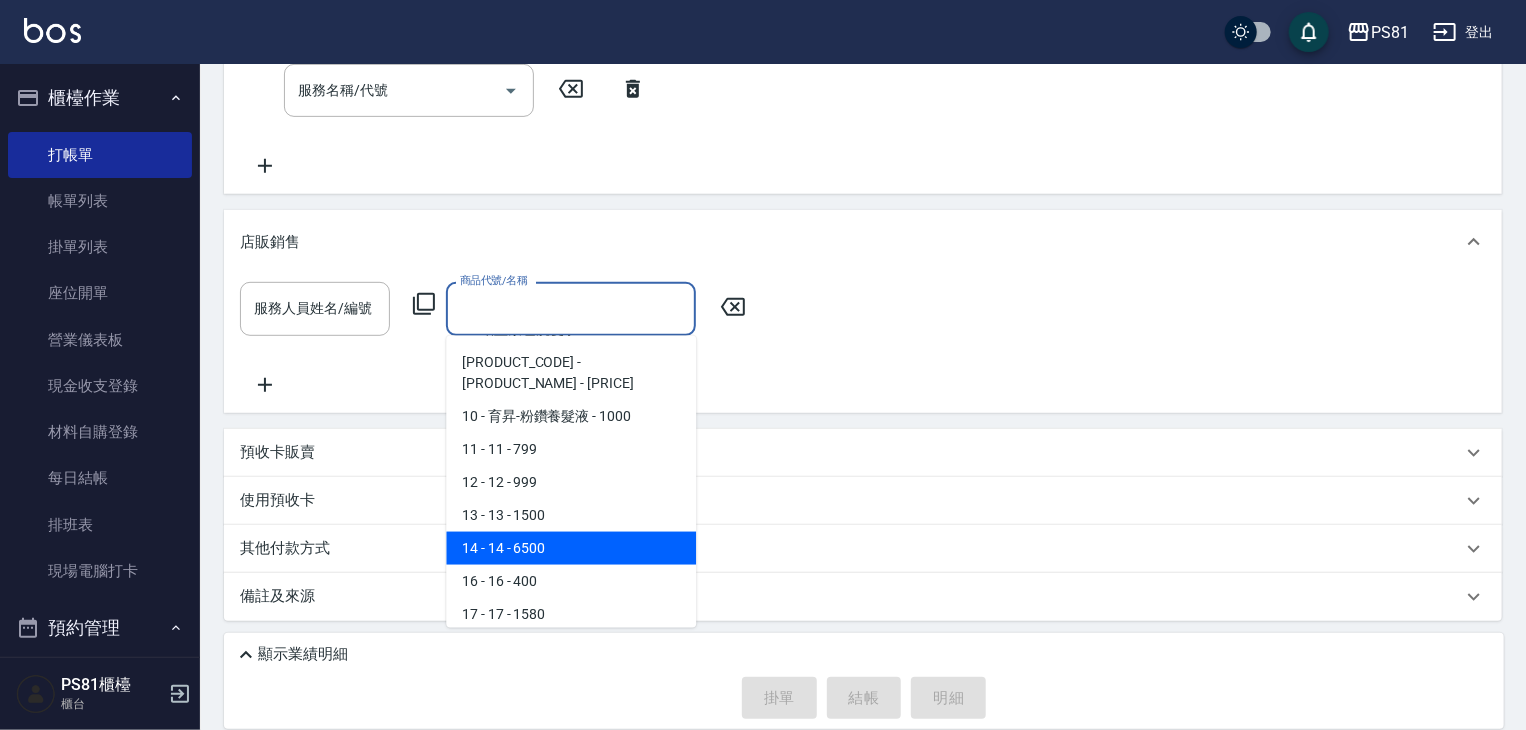 scroll, scrollTop: 500, scrollLeft: 0, axis: vertical 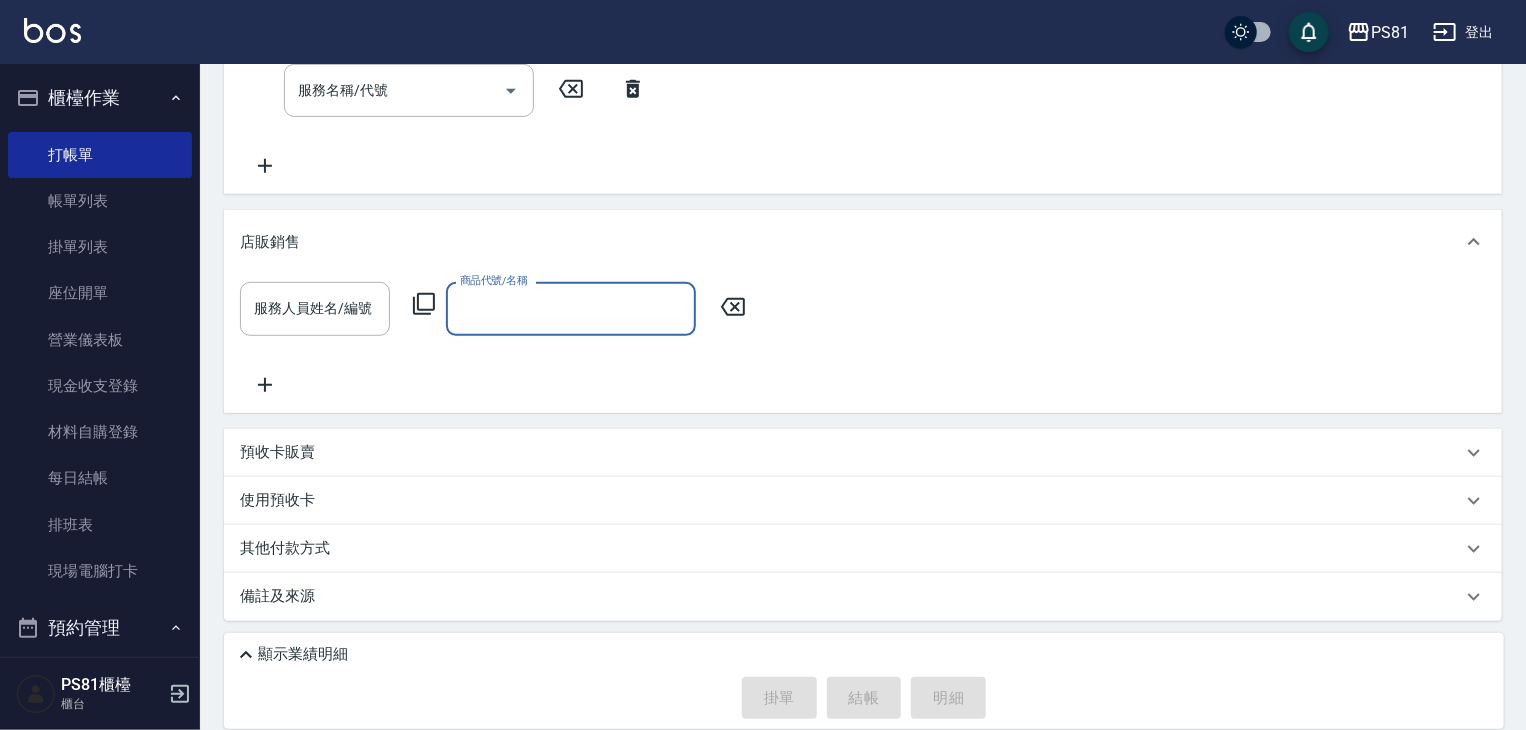 click on "商品代號/名稱" at bounding box center (571, 308) 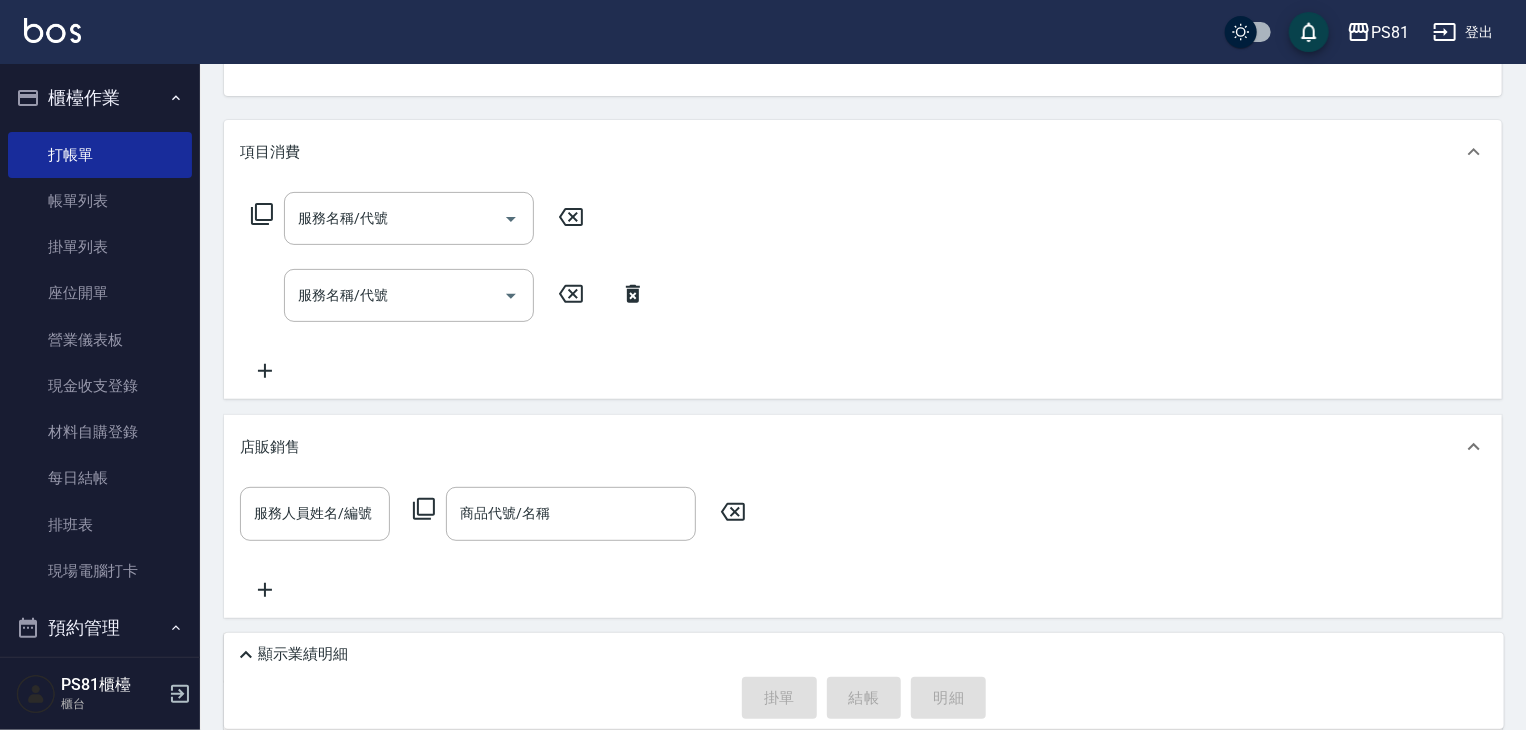 scroll, scrollTop: 0, scrollLeft: 0, axis: both 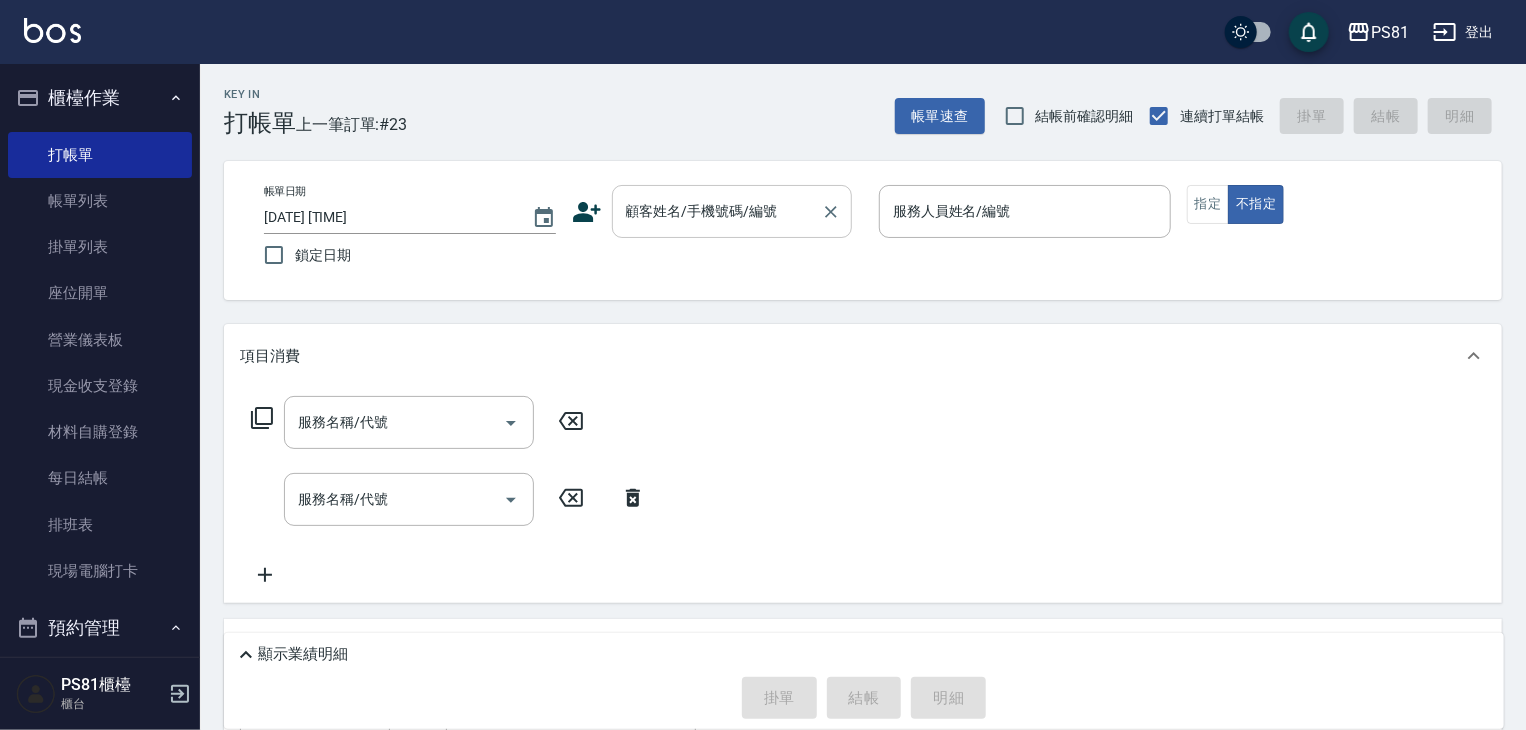 drag, startPoint x: 669, startPoint y: 214, endPoint x: 682, endPoint y: 221, distance: 14.764823 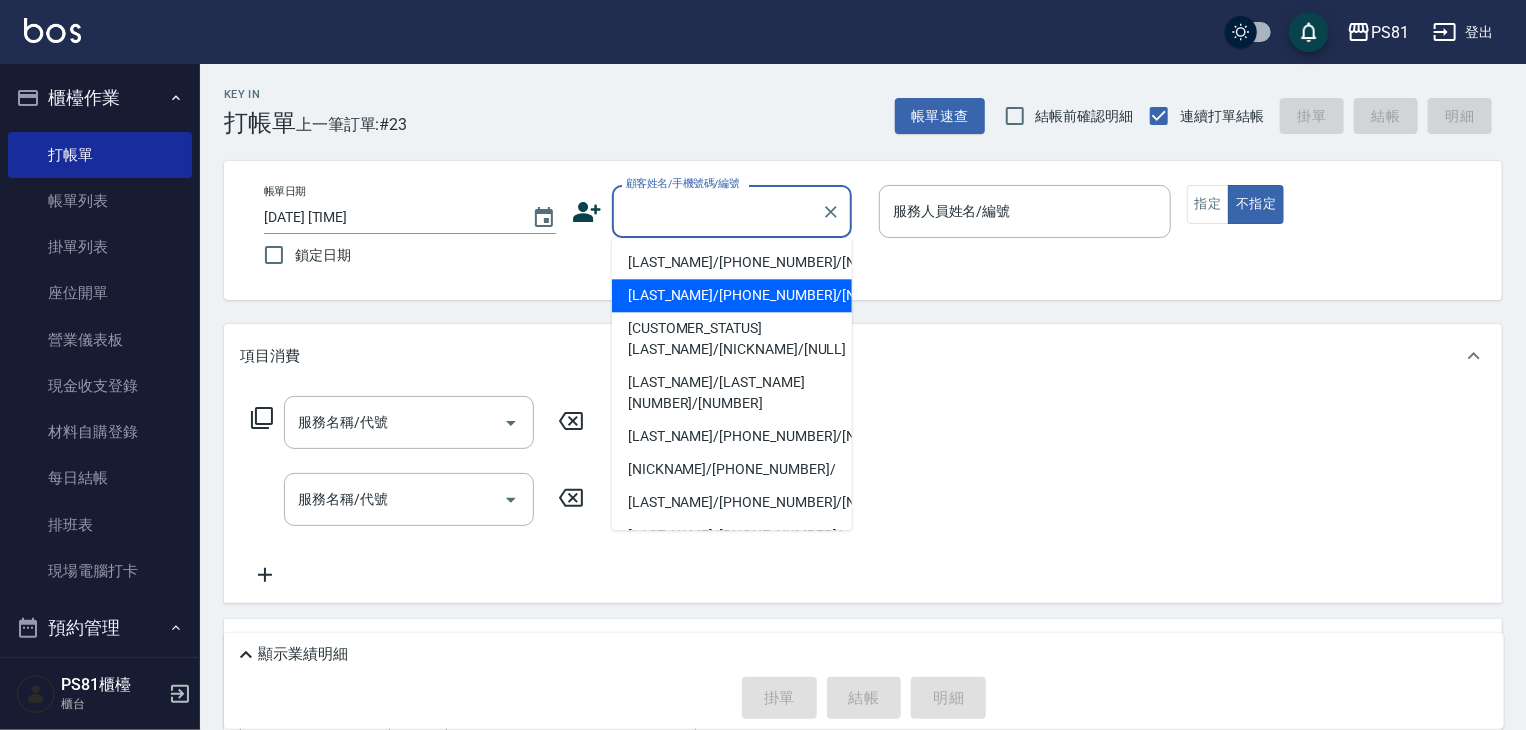 click on "[LAST_NAME]/[PHONE_NUMBER]/[NUMBER]" at bounding box center (732, 295) 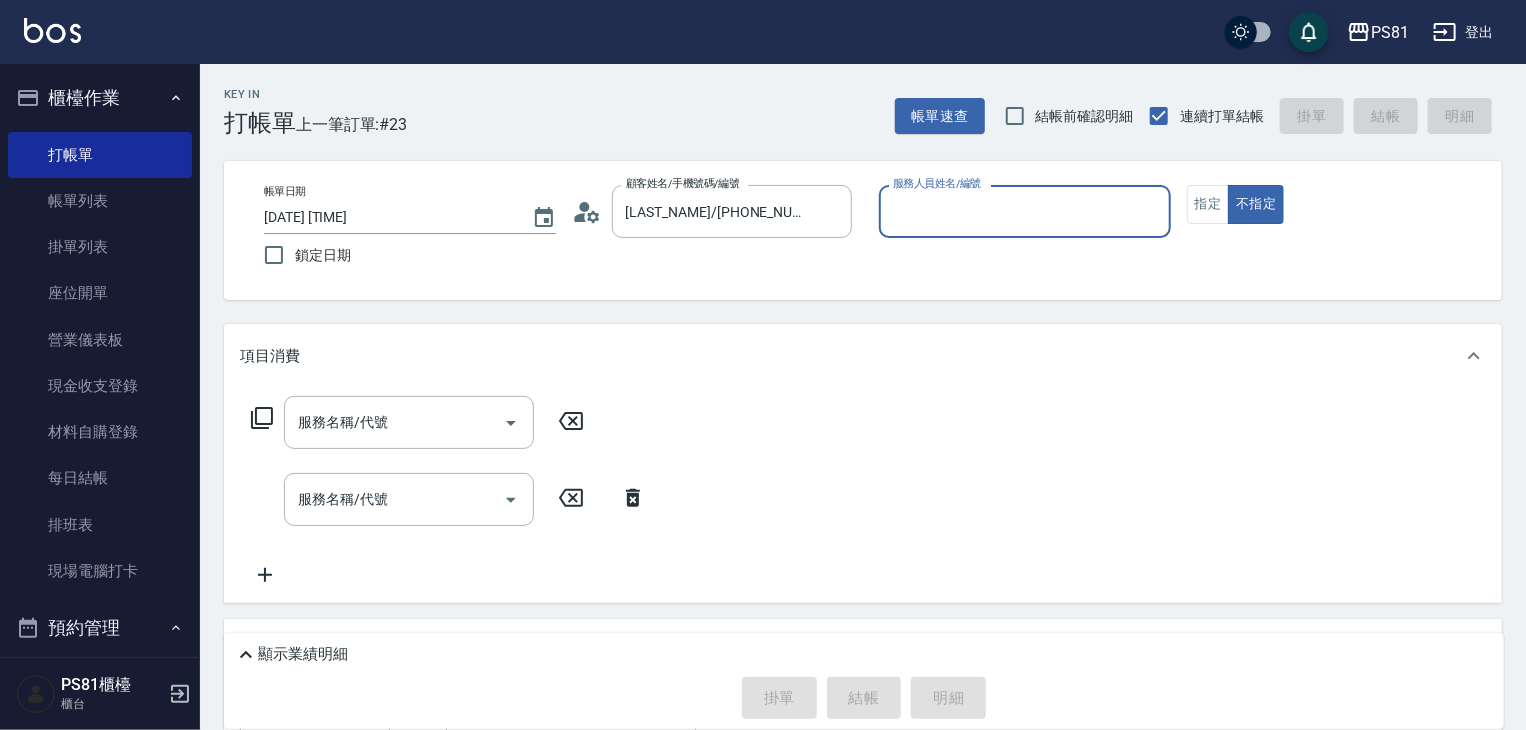 type on "采蓮-2" 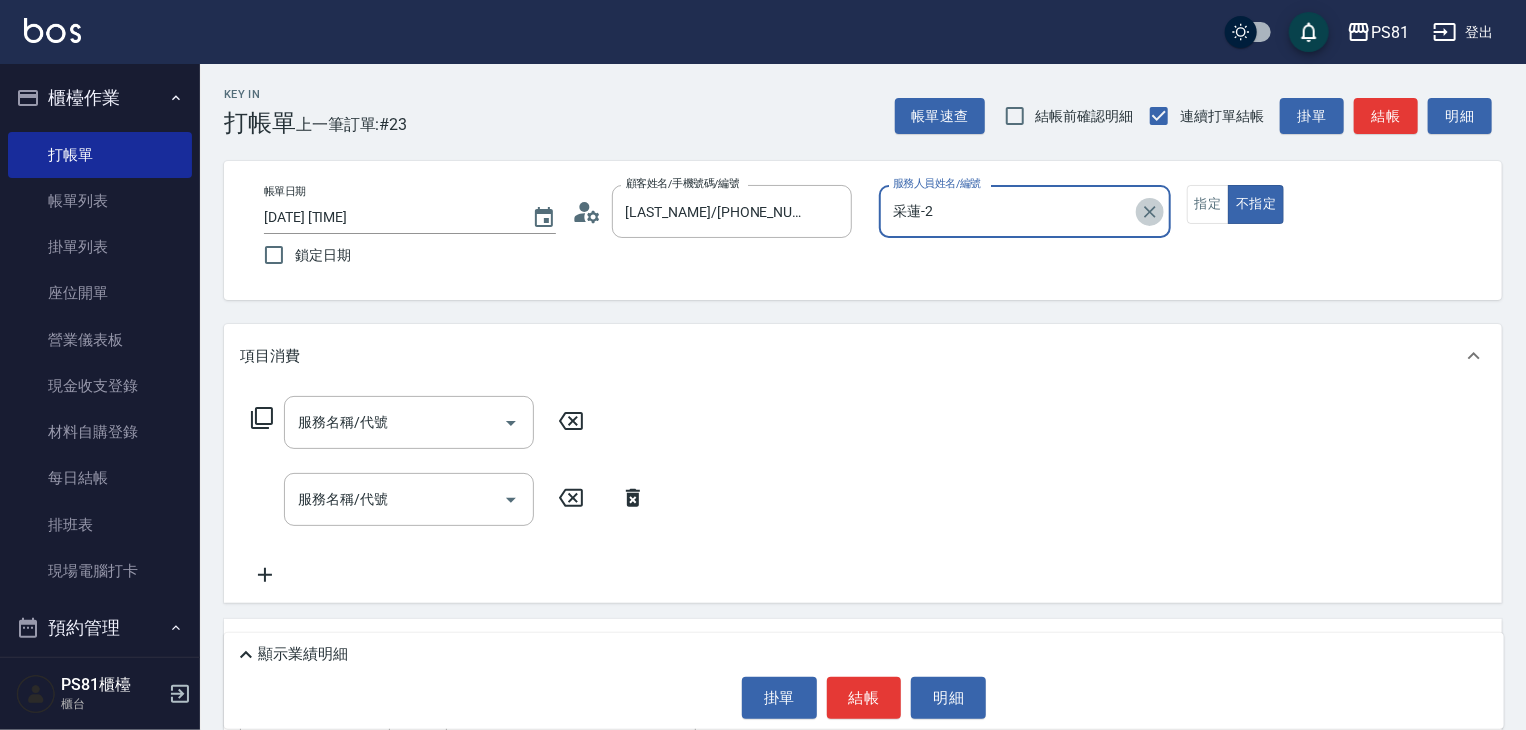 click 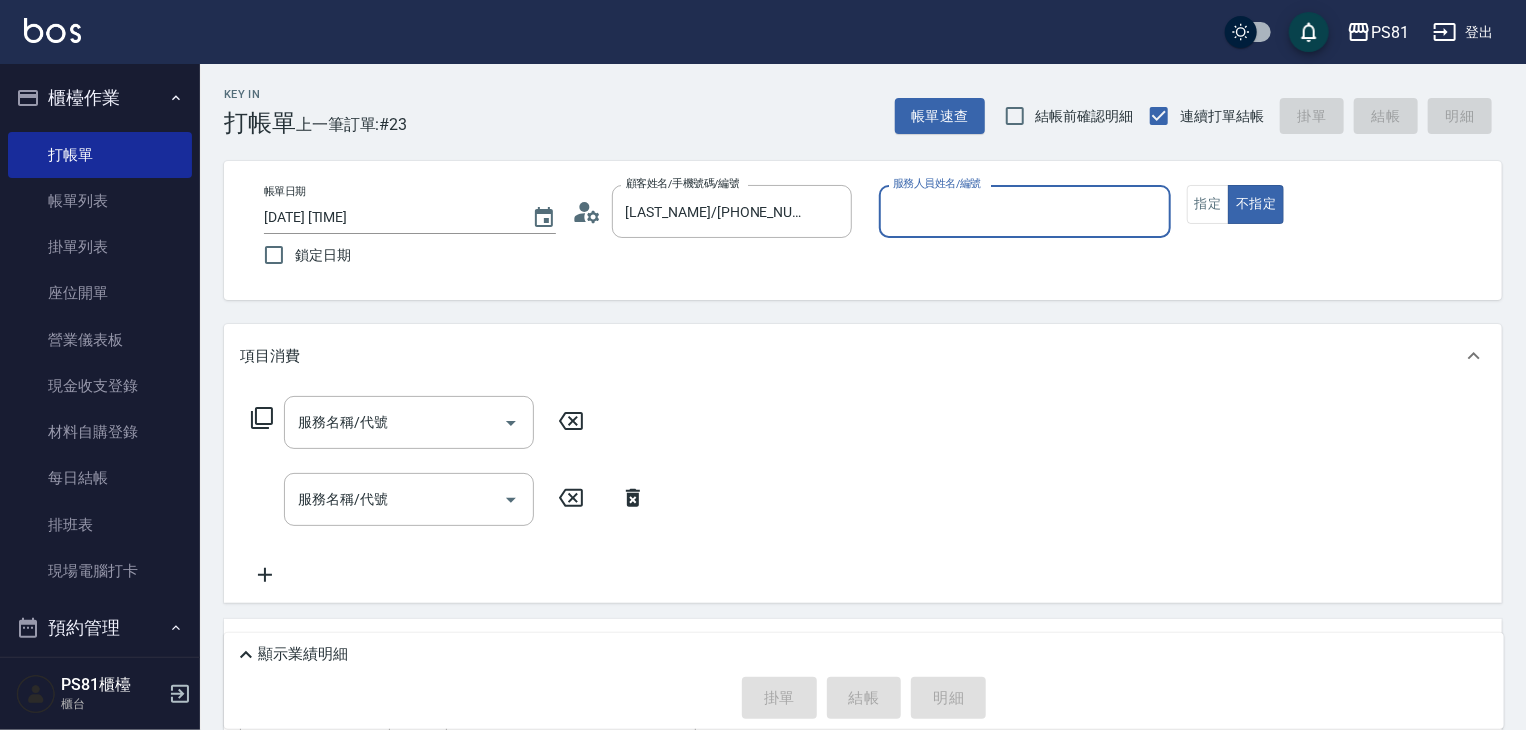 click on "服務人員姓名/編號" at bounding box center [1025, 211] 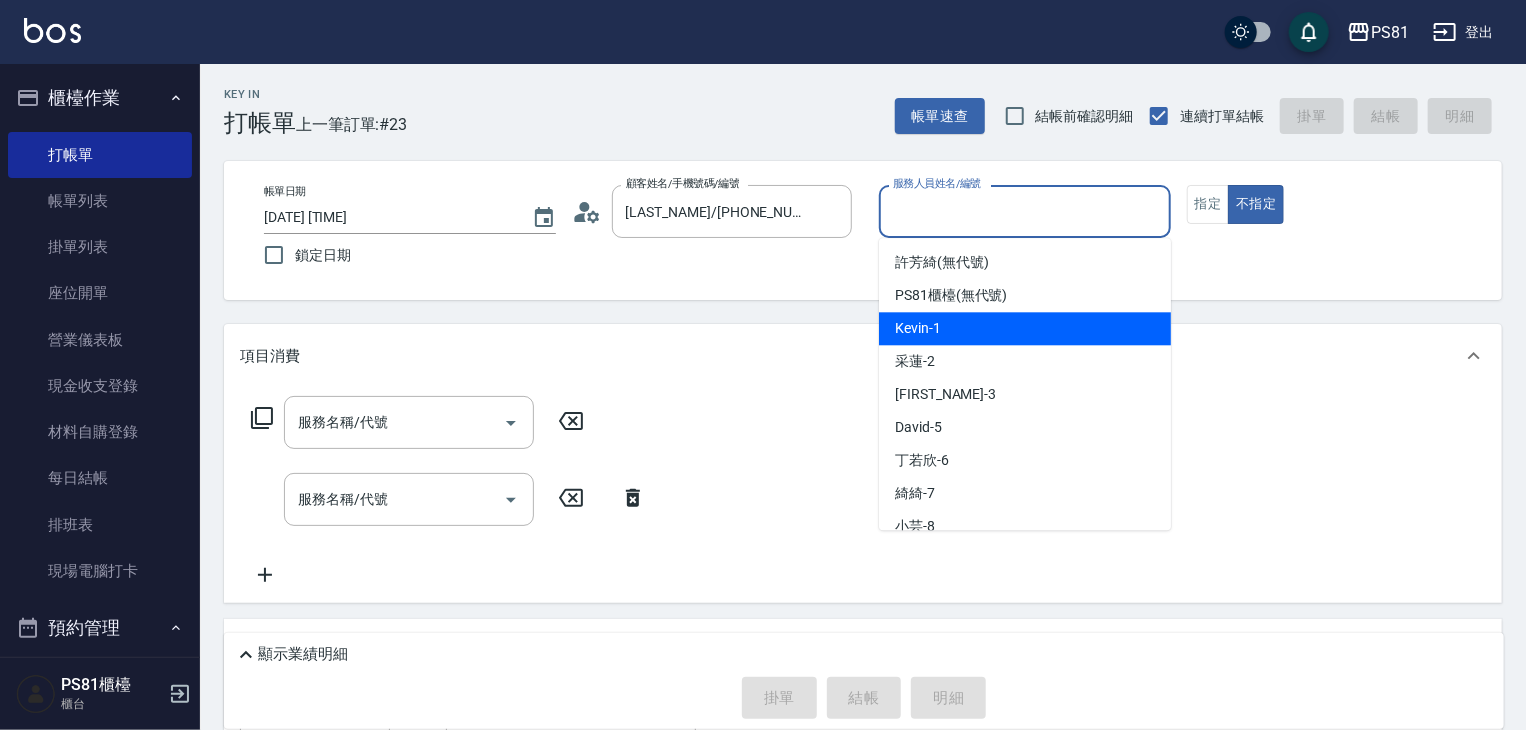 click on "[FIRST_NAME] -[NUMBER]" at bounding box center [1025, 328] 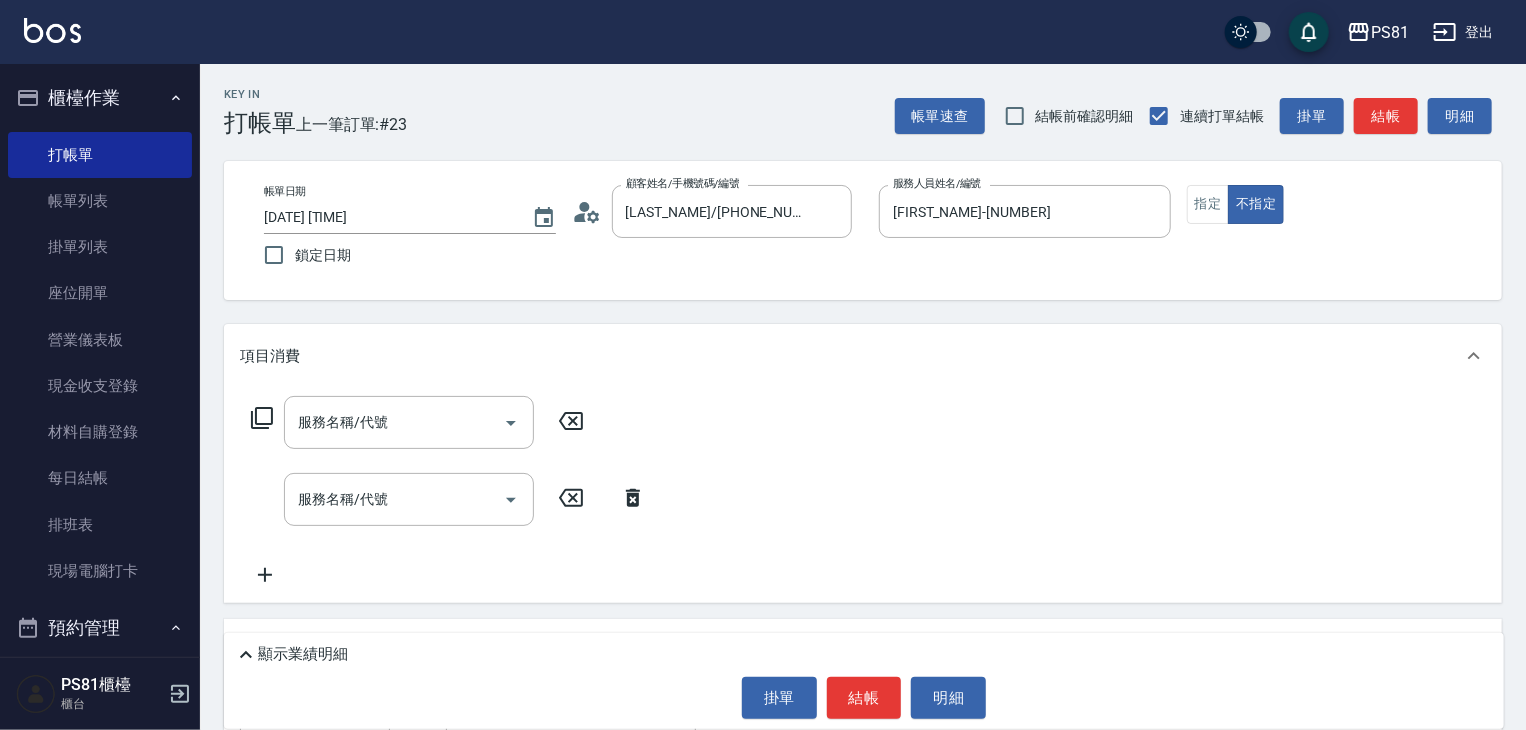click 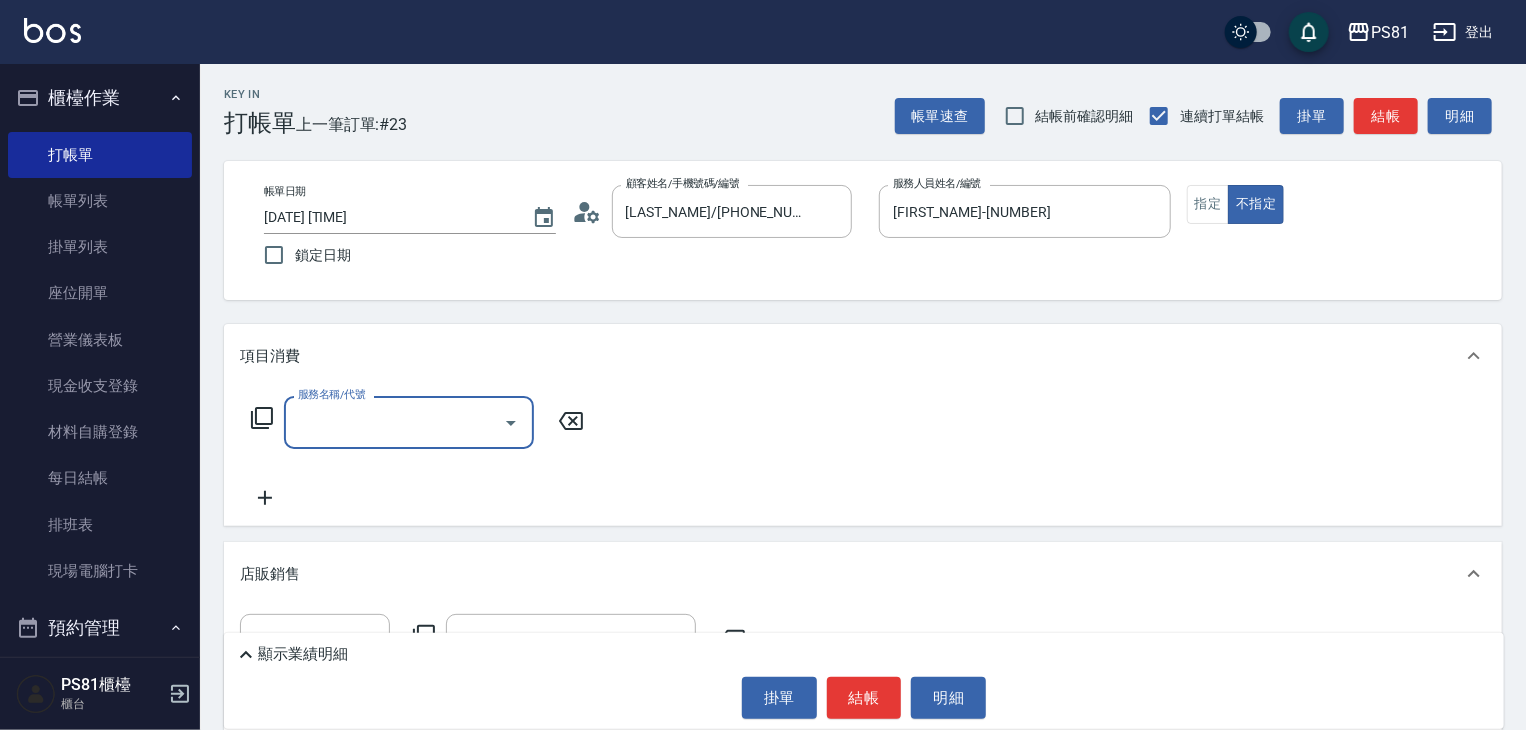 click on "服務名稱/代號" at bounding box center (394, 422) 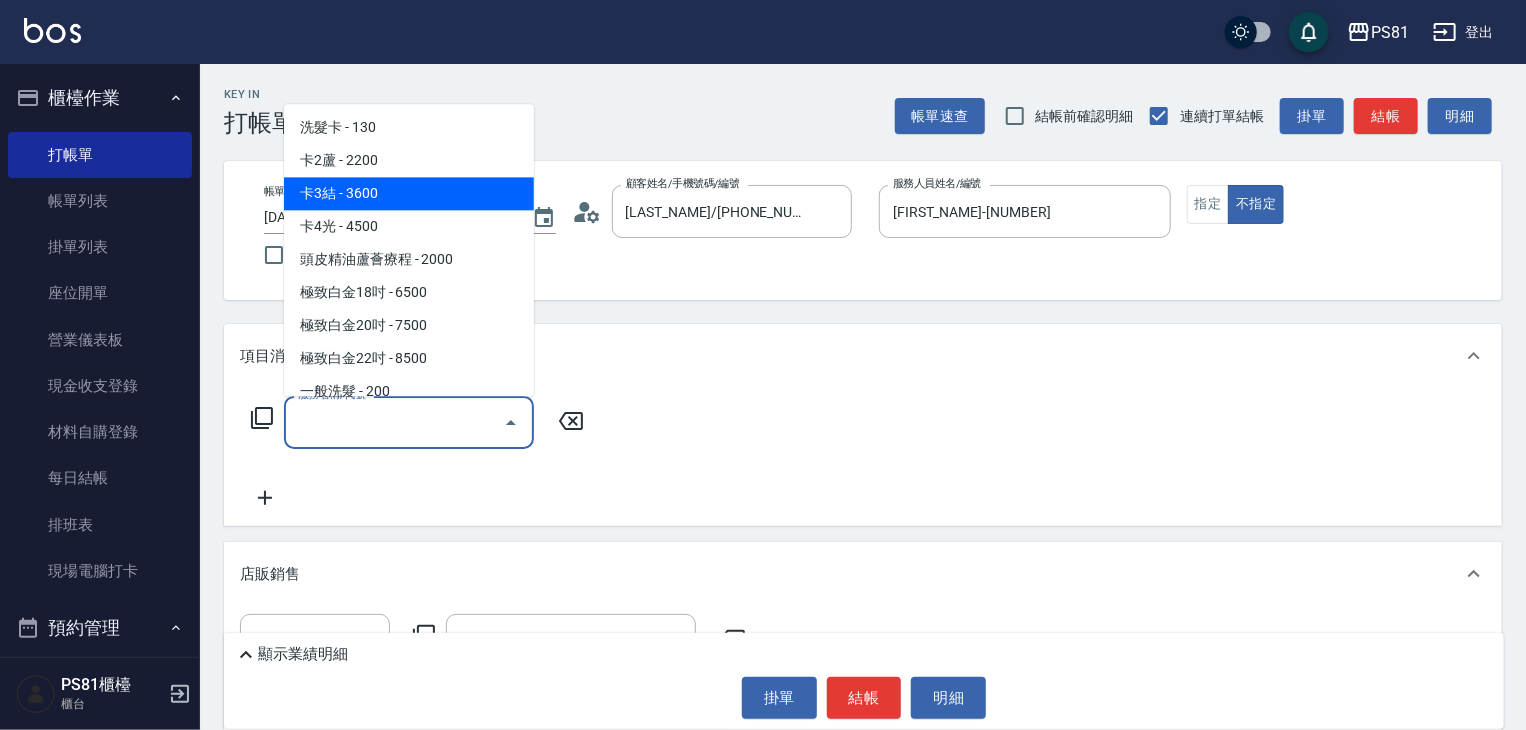 scroll, scrollTop: 300, scrollLeft: 0, axis: vertical 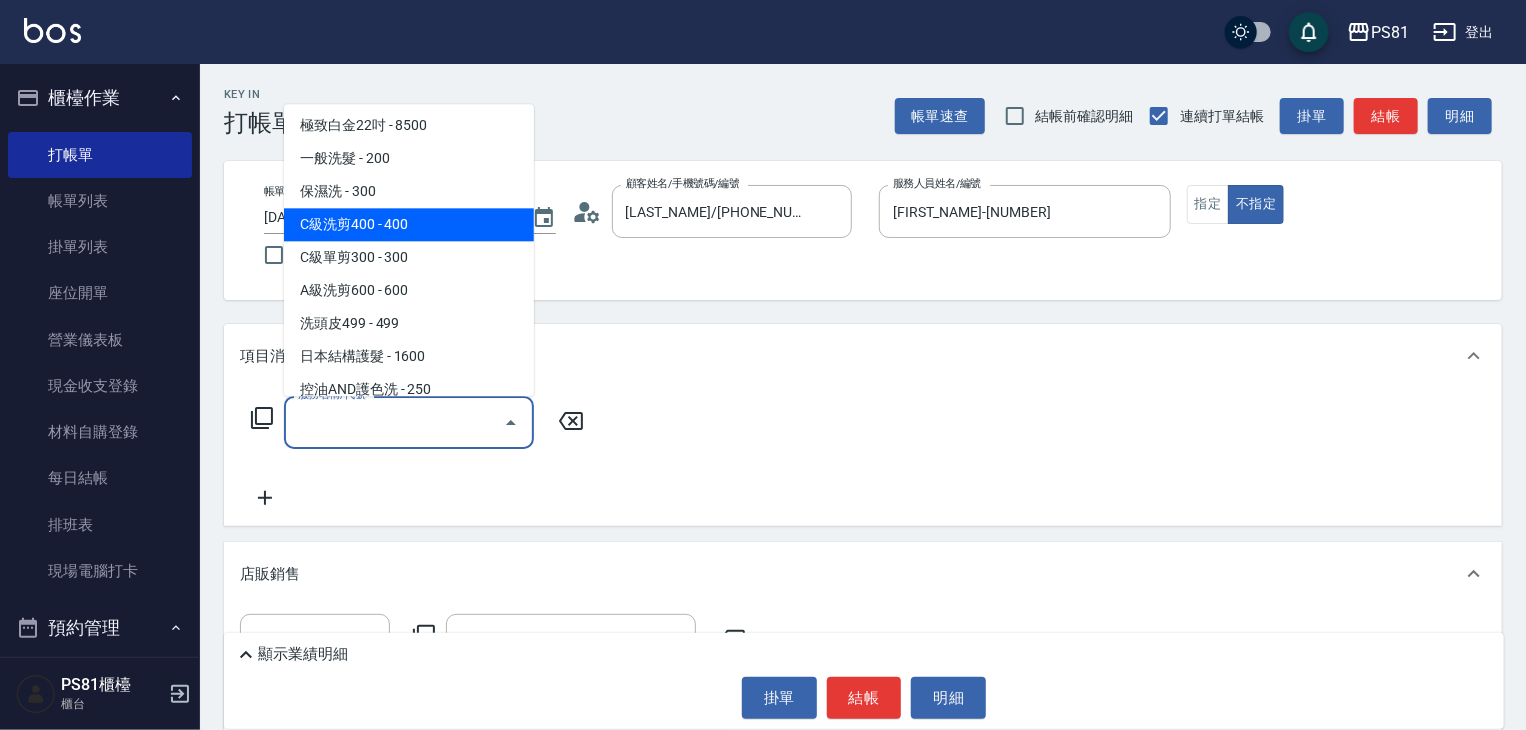 click on "C級洗剪400 - 400" at bounding box center [409, 224] 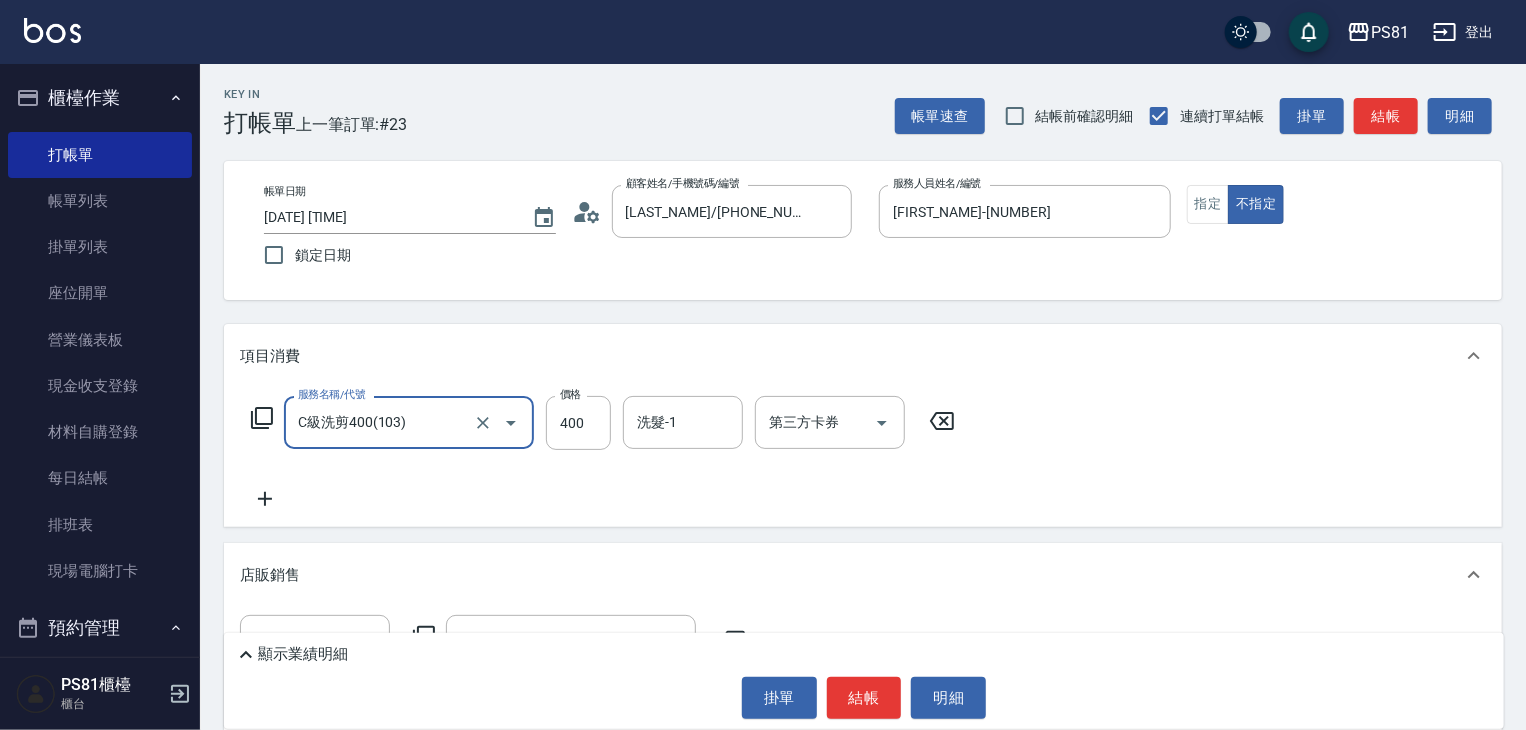 drag, startPoint x: 604, startPoint y: 438, endPoint x: 614, endPoint y: 446, distance: 12.806249 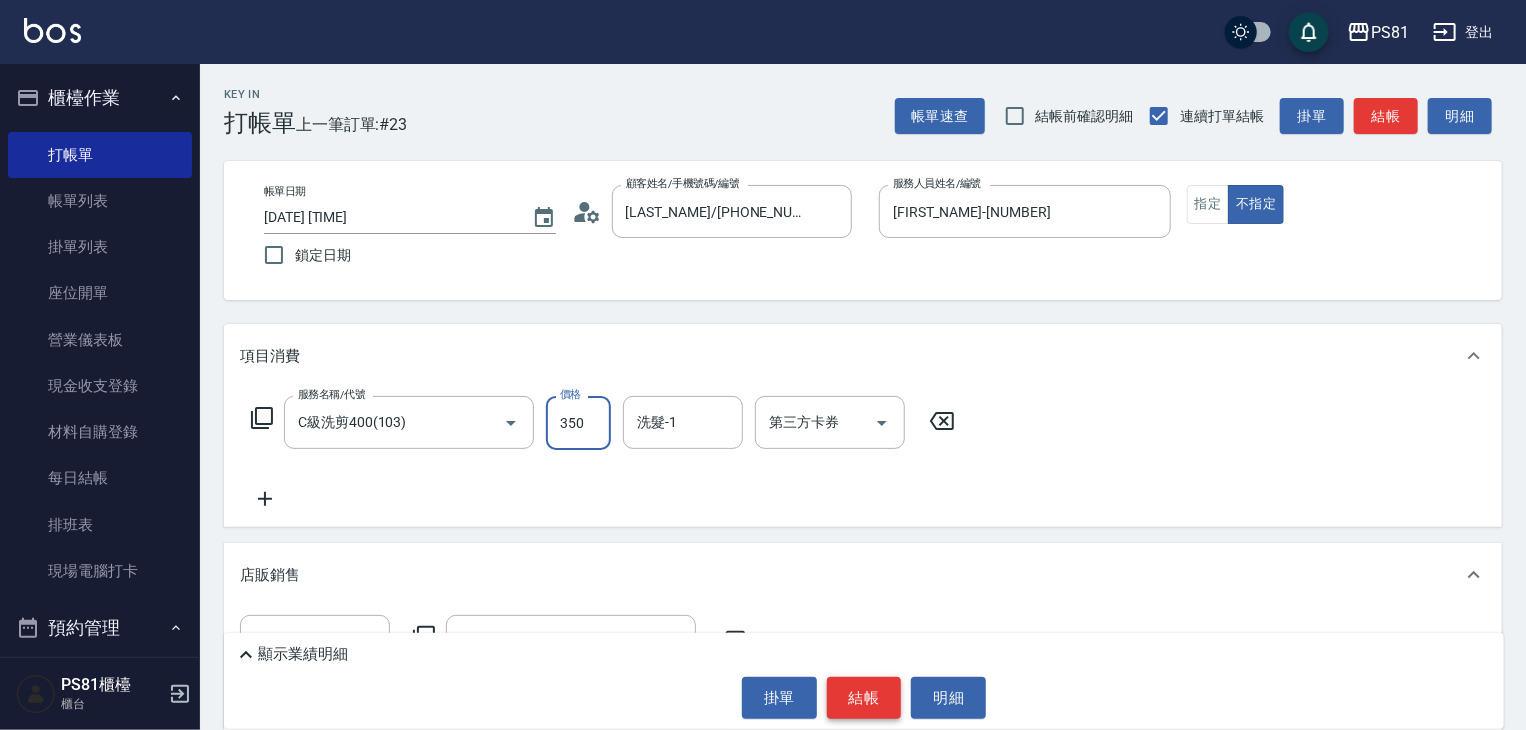 type on "350" 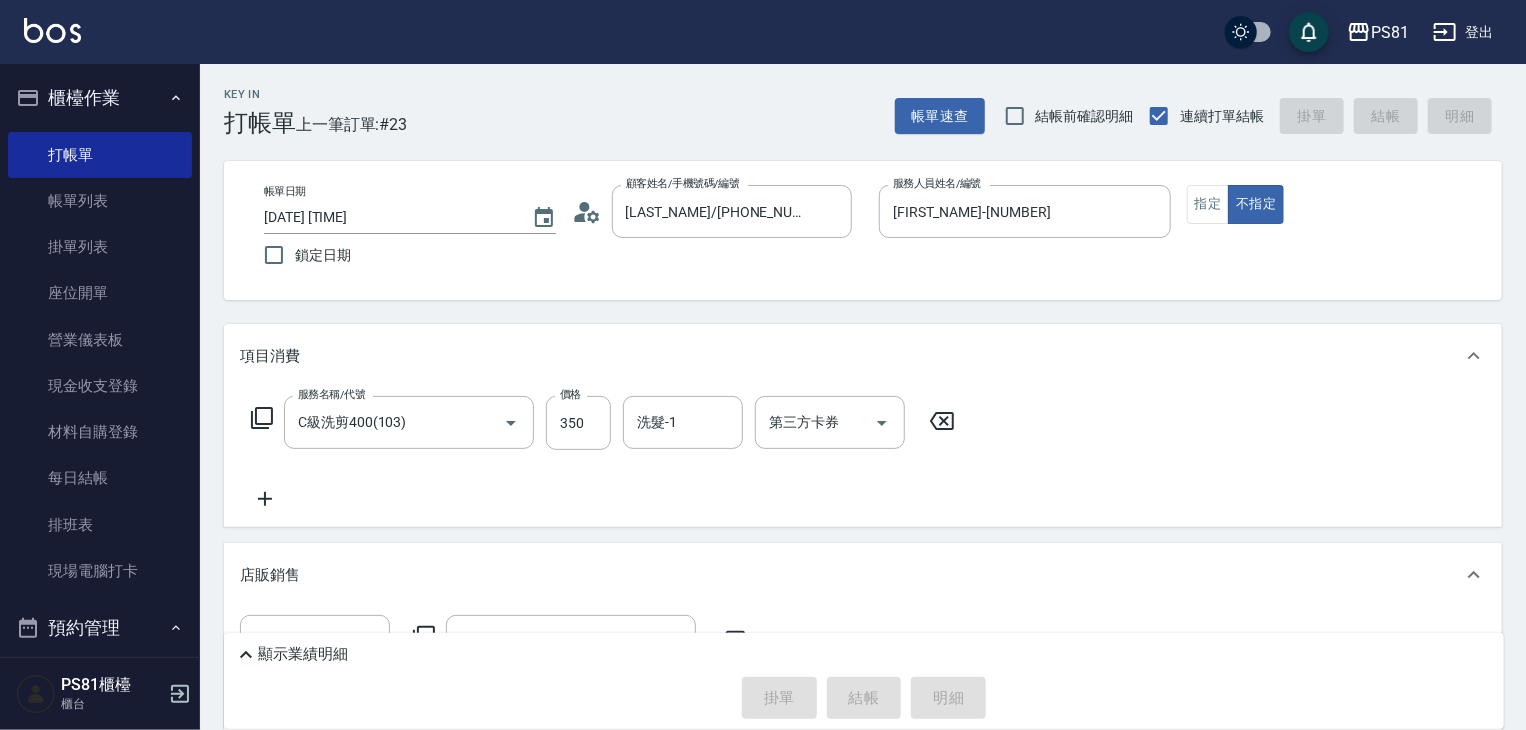 type on "[DATE] [TIME]" 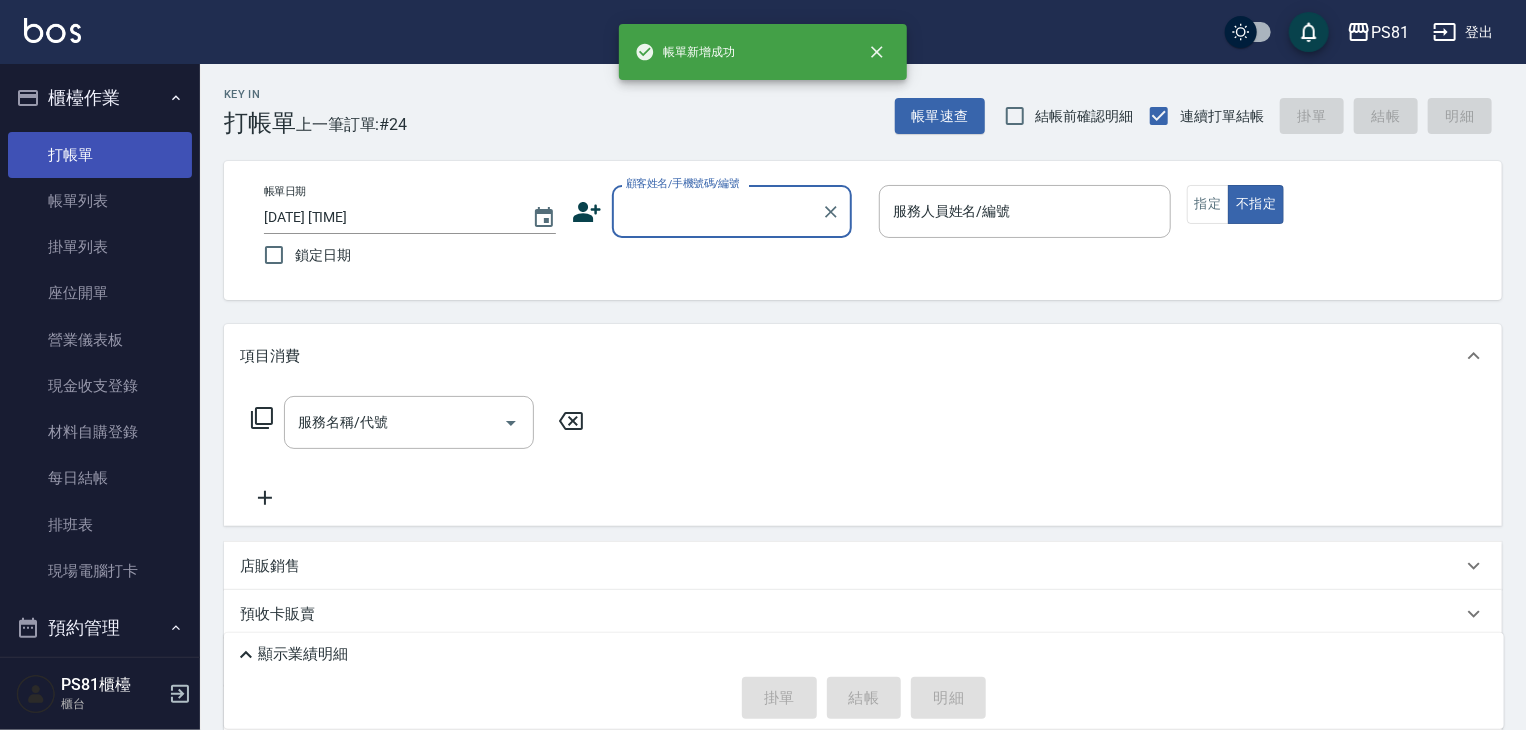 drag, startPoint x: 123, startPoint y: 204, endPoint x: 177, endPoint y: 166, distance: 66.0303 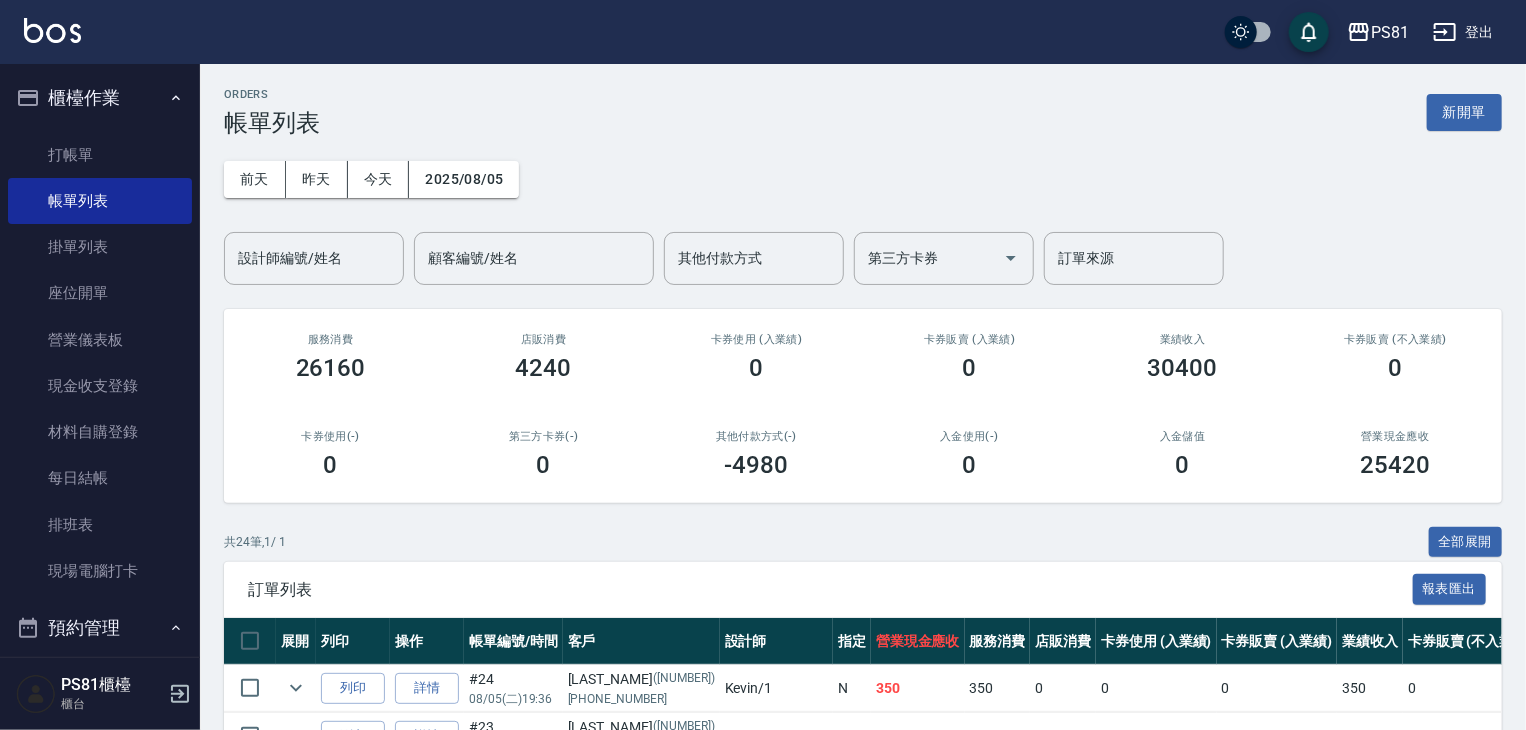 click on "設計師編號/姓名" at bounding box center [314, 258] 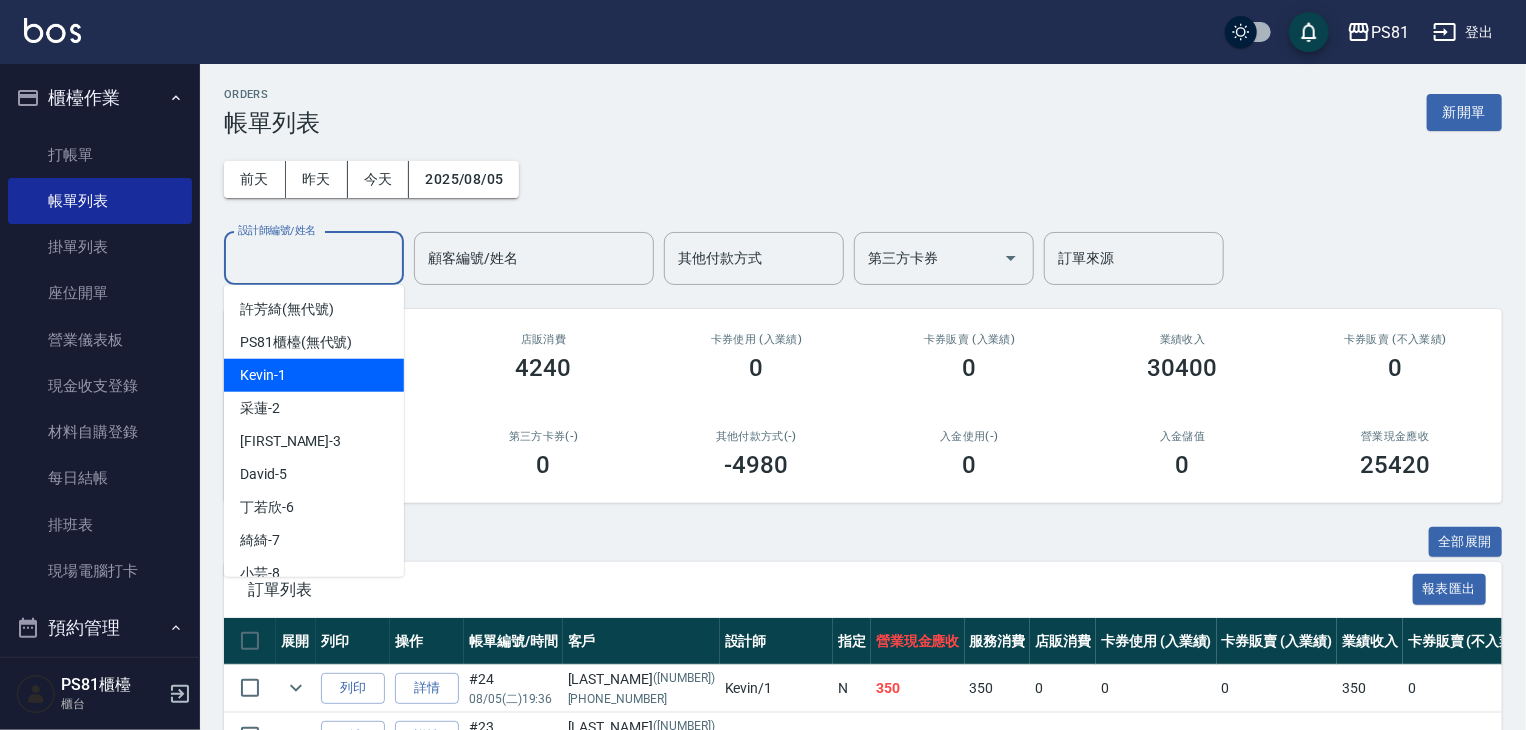 click on "[FIRST_NAME] -[NUMBER]" at bounding box center (314, 375) 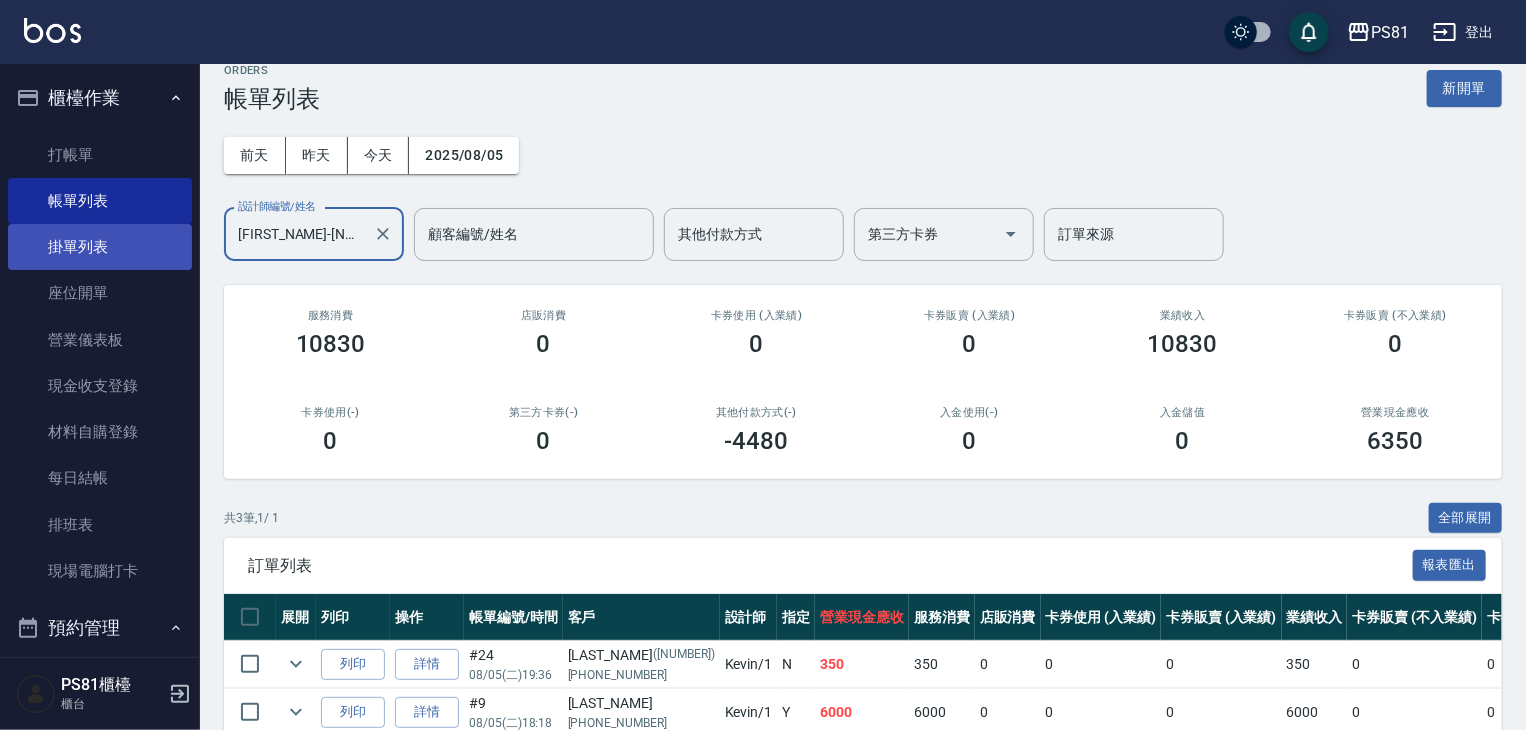 scroll, scrollTop: 0, scrollLeft: 0, axis: both 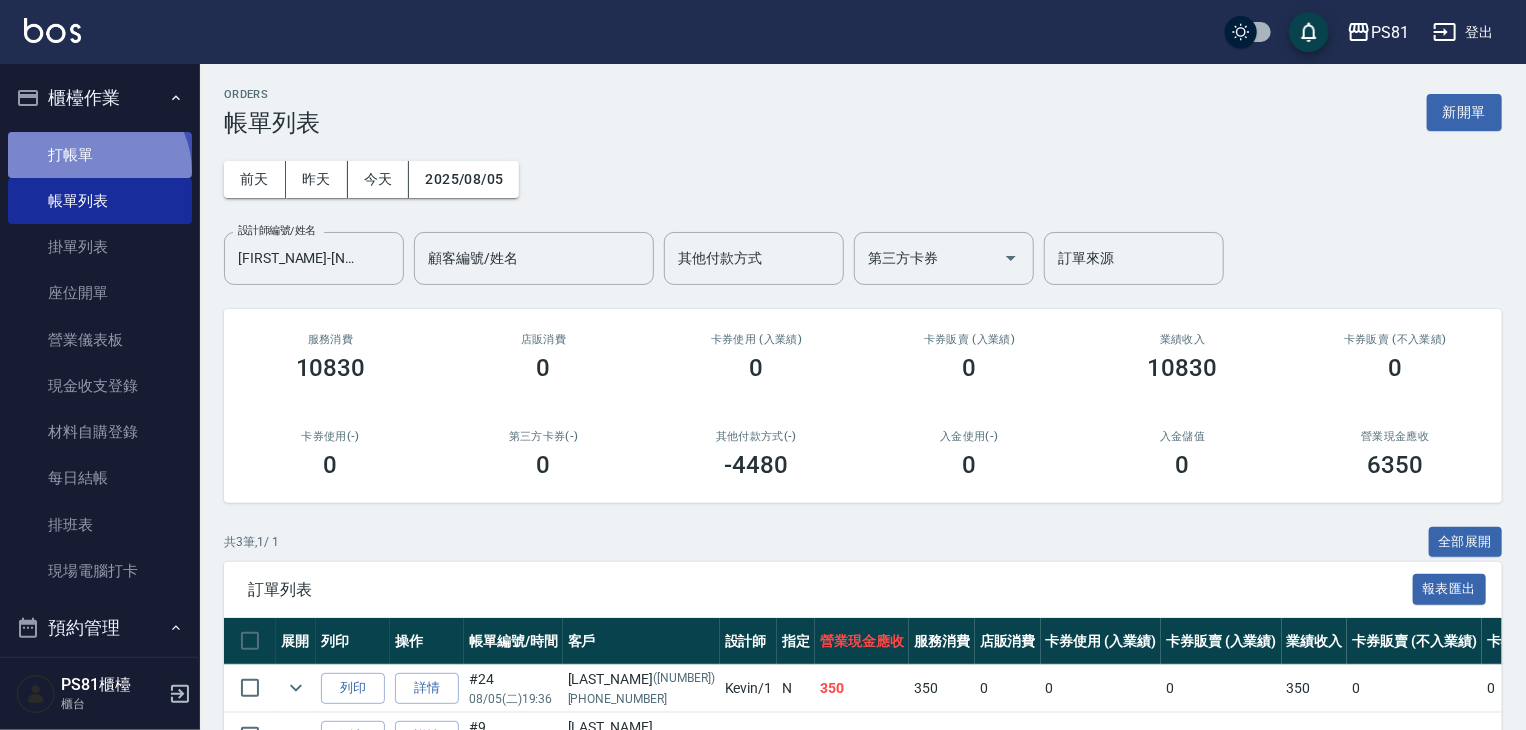 click on "打帳單" at bounding box center [100, 155] 